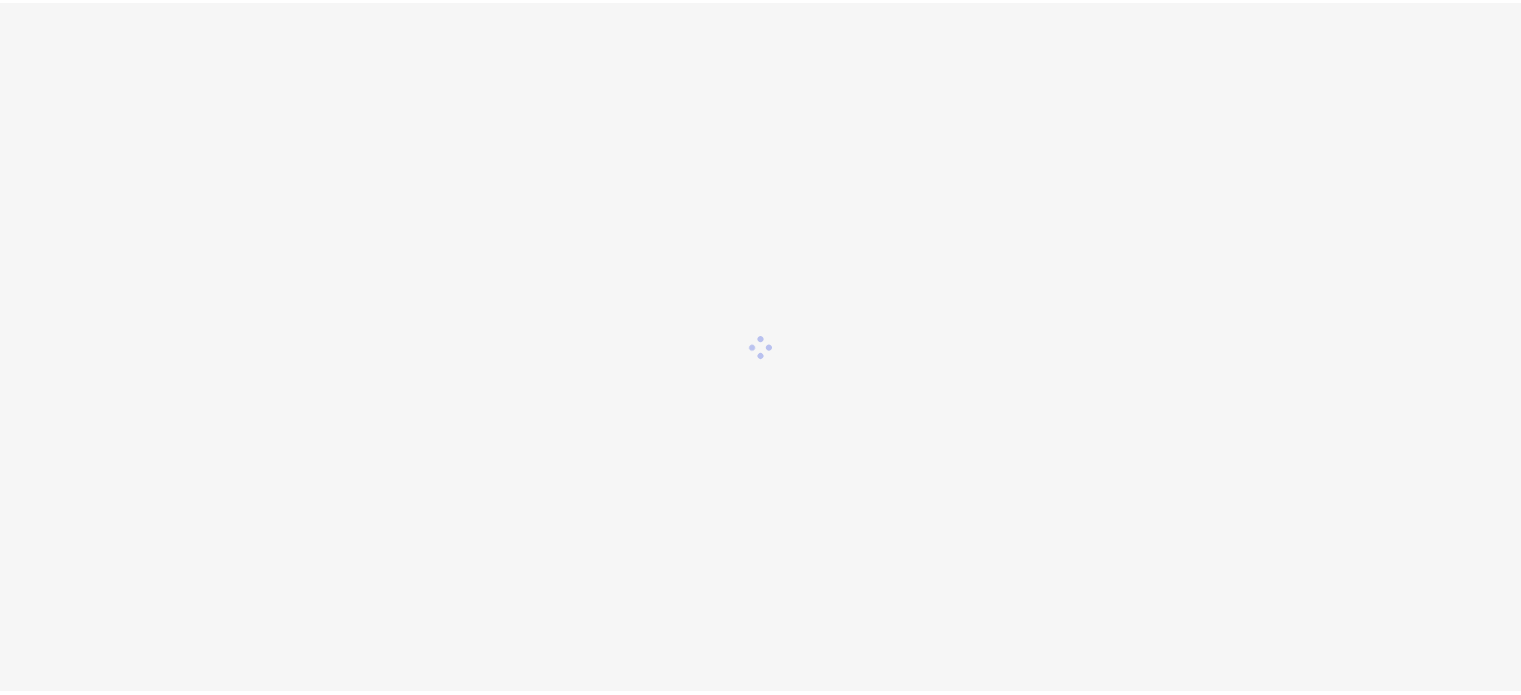 scroll, scrollTop: 0, scrollLeft: 0, axis: both 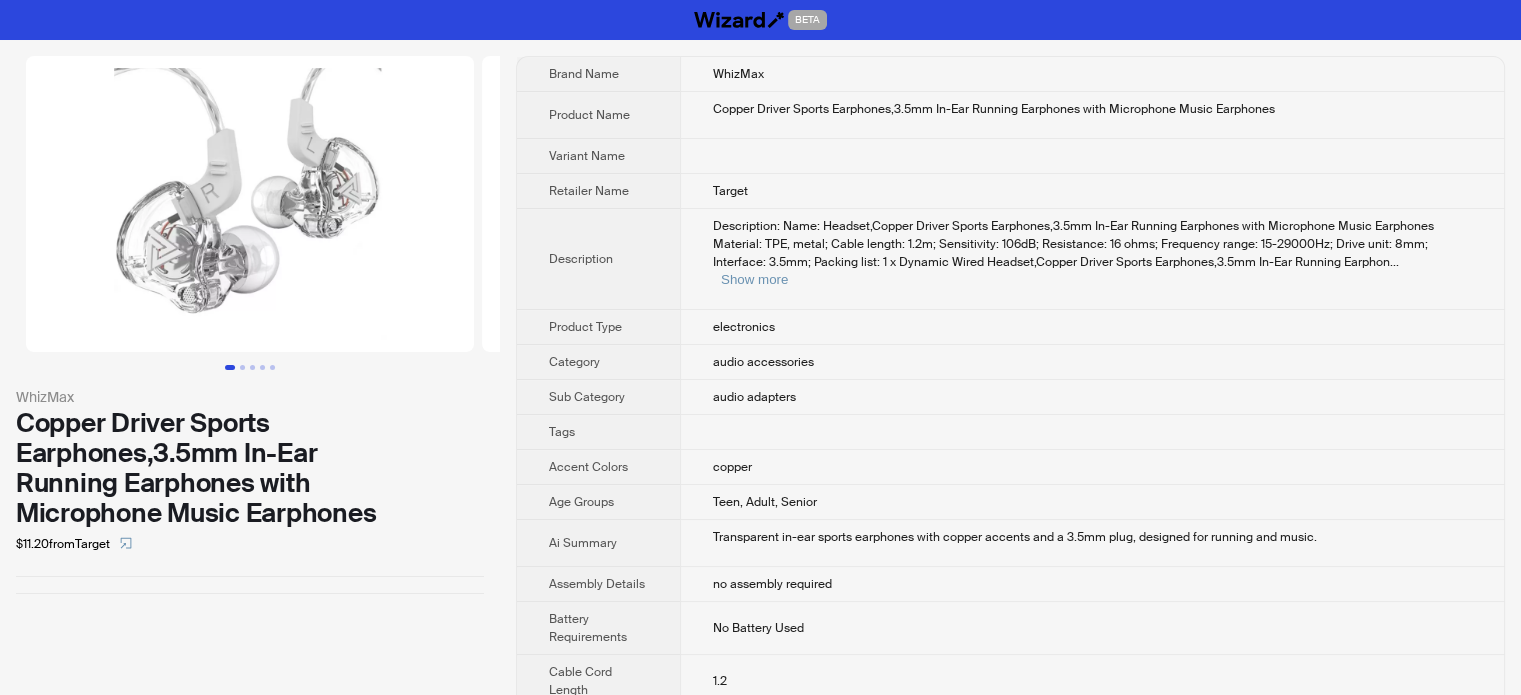 click on "Description: Name: Headset,Copper Driver Sports Earphones,3.5mm In-Ear Running Earphones with Microphone Music Earphones Material: TPE, metal; Cable length: 1.2m; Sensitivity: 106dB; Resistance: 16 ohms; Frequency range: 15-29000Hz; Drive unit: 8mm; Interface: 3.5mm; Packing list: 1 x Dynamic Wired Headset,Copper Driver Sports Earphones,3.5mm In-Ear Running Earphon ... Show more" at bounding box center [1092, 253] 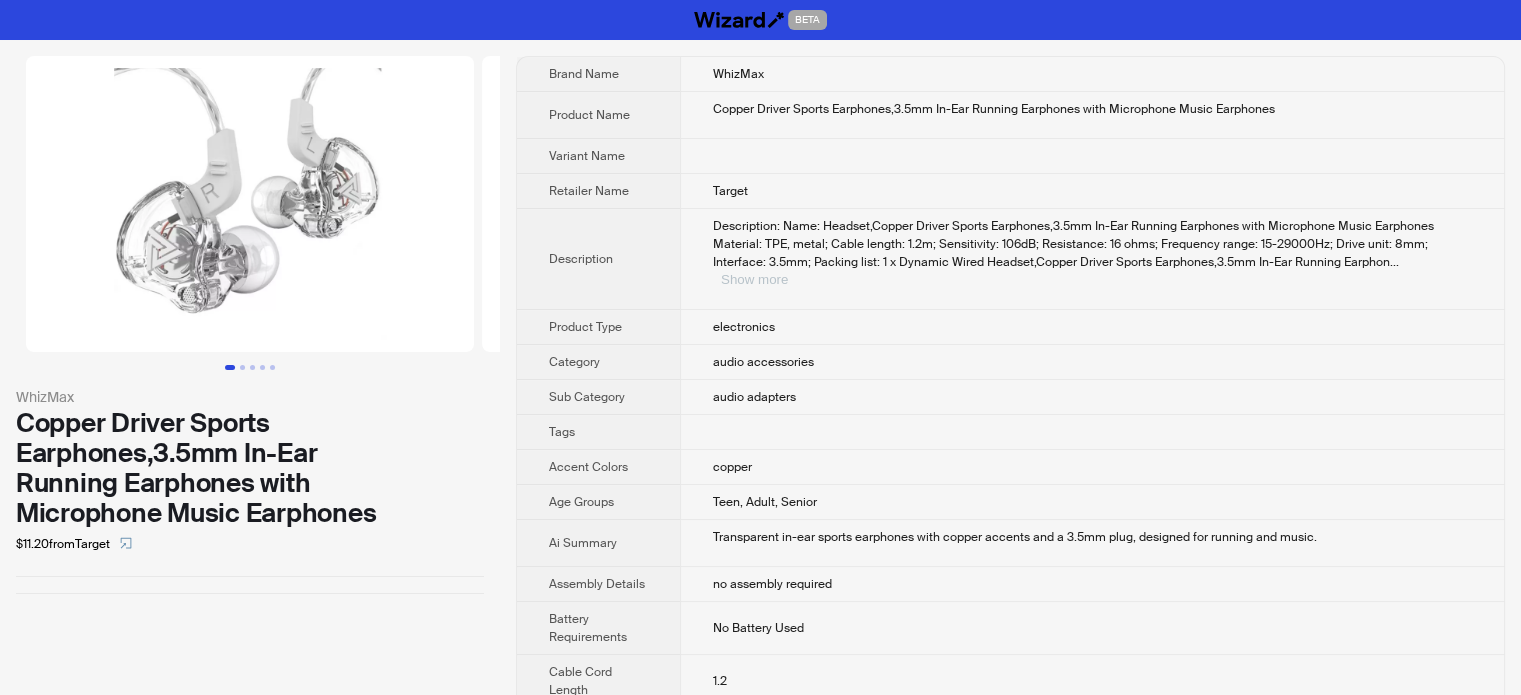 click on "Show more" at bounding box center (754, 279) 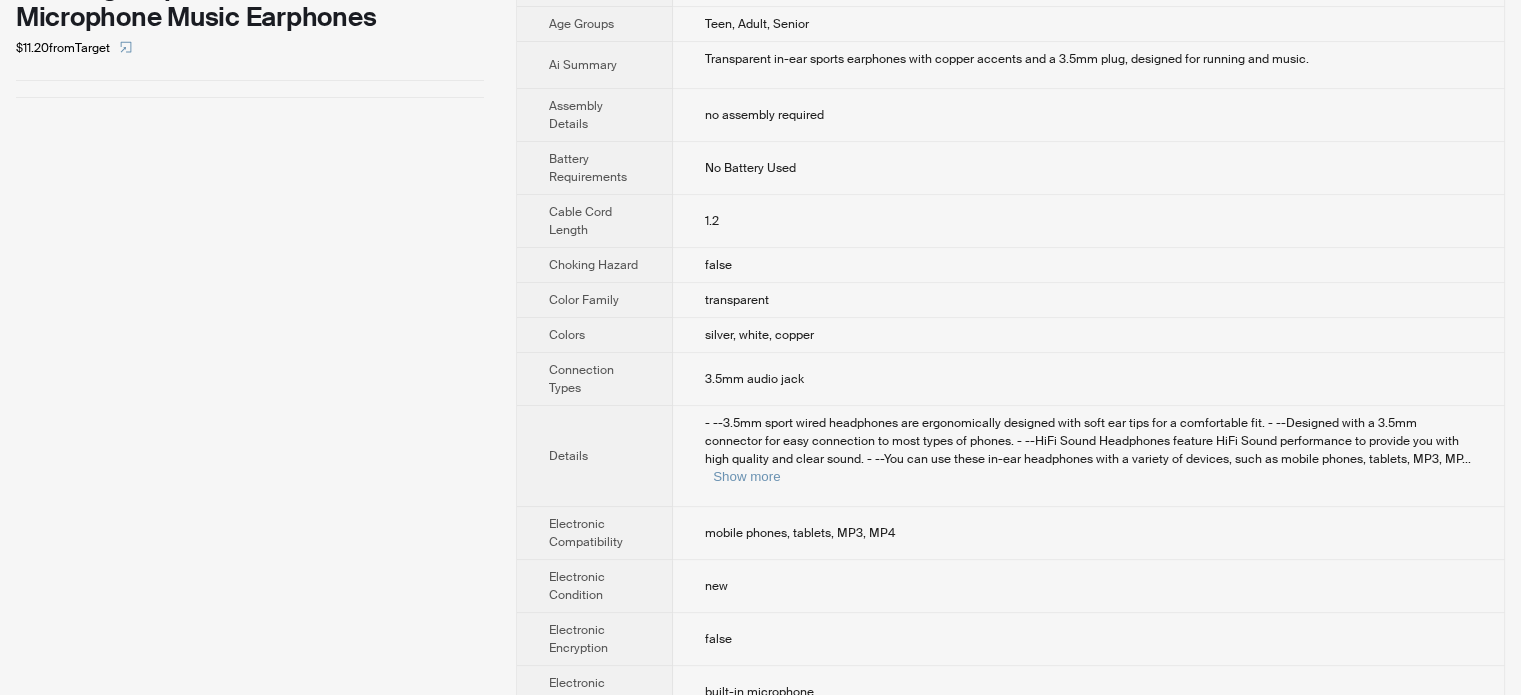 scroll, scrollTop: 500, scrollLeft: 0, axis: vertical 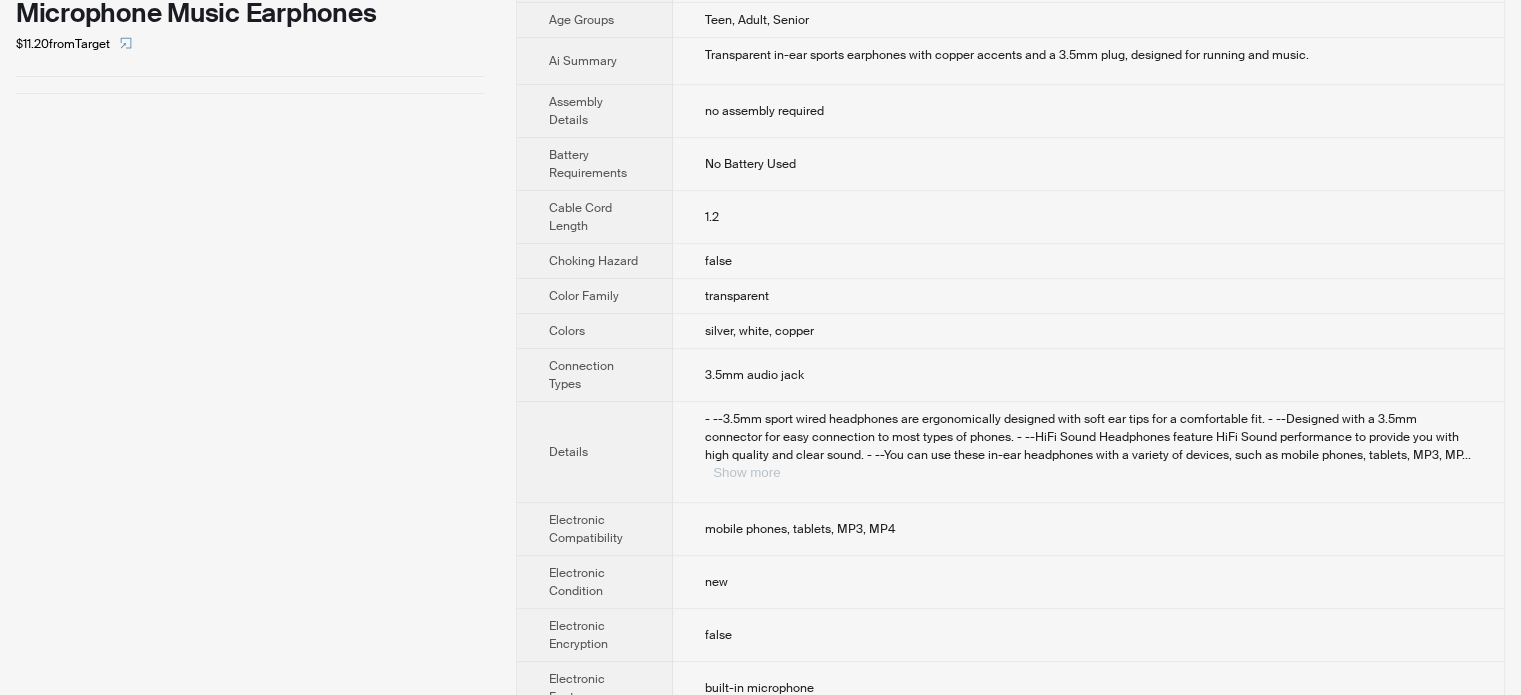 click on "Show more" at bounding box center [746, 472] 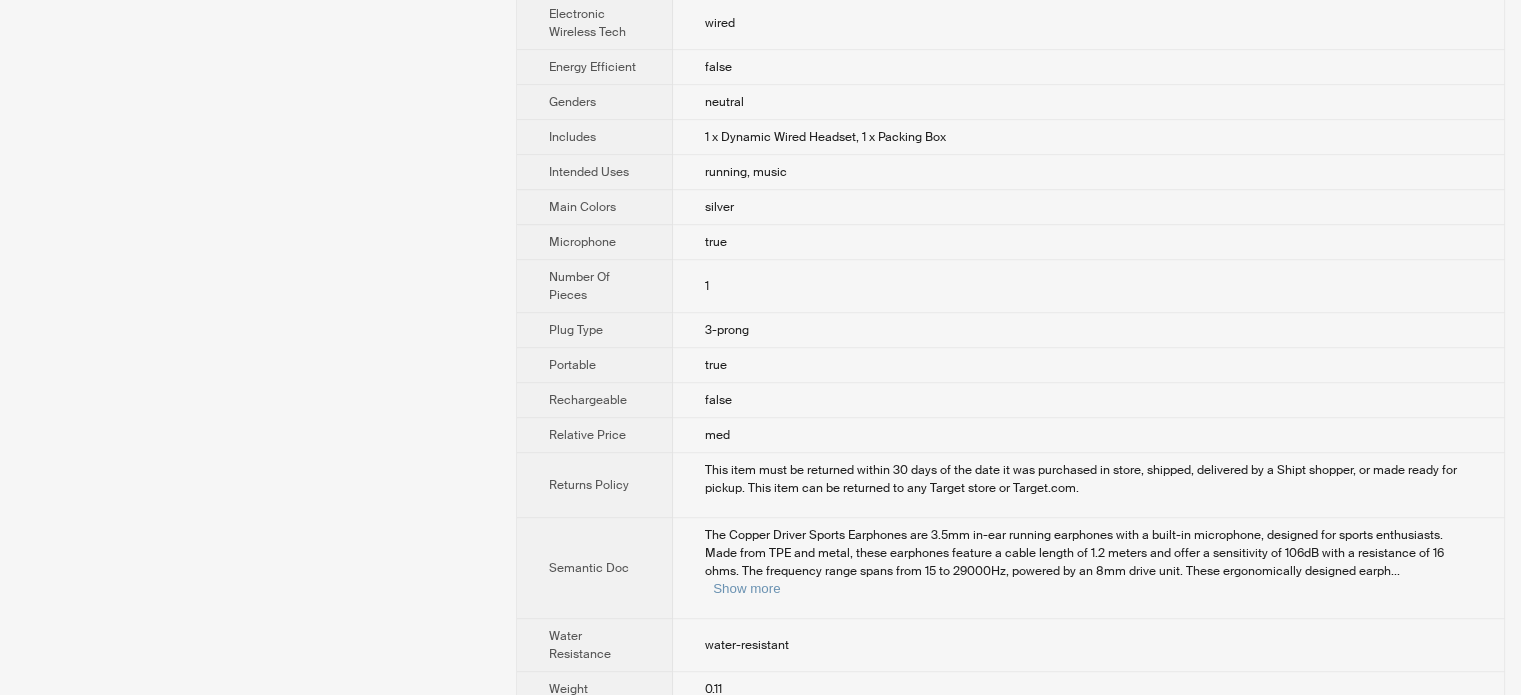 scroll, scrollTop: 1325, scrollLeft: 0, axis: vertical 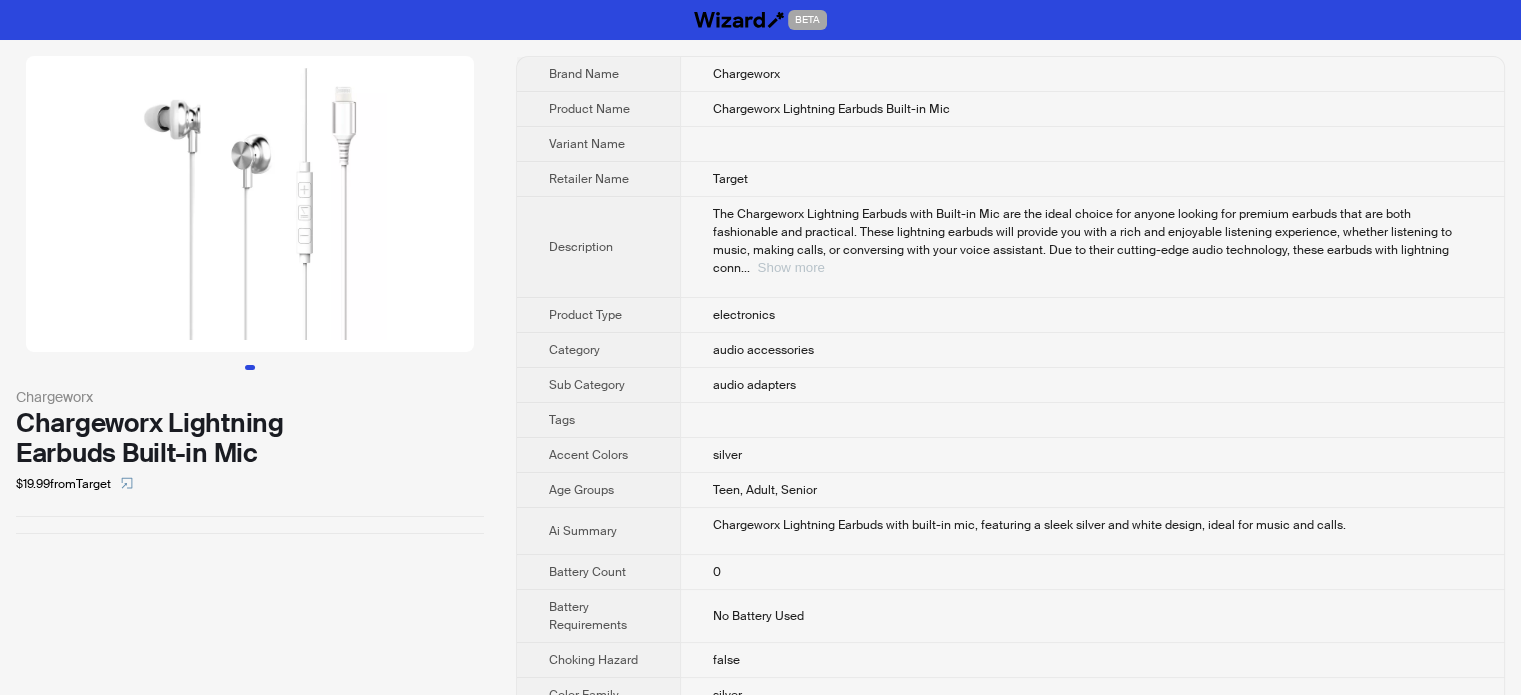 click on "Show more" at bounding box center (791, 267) 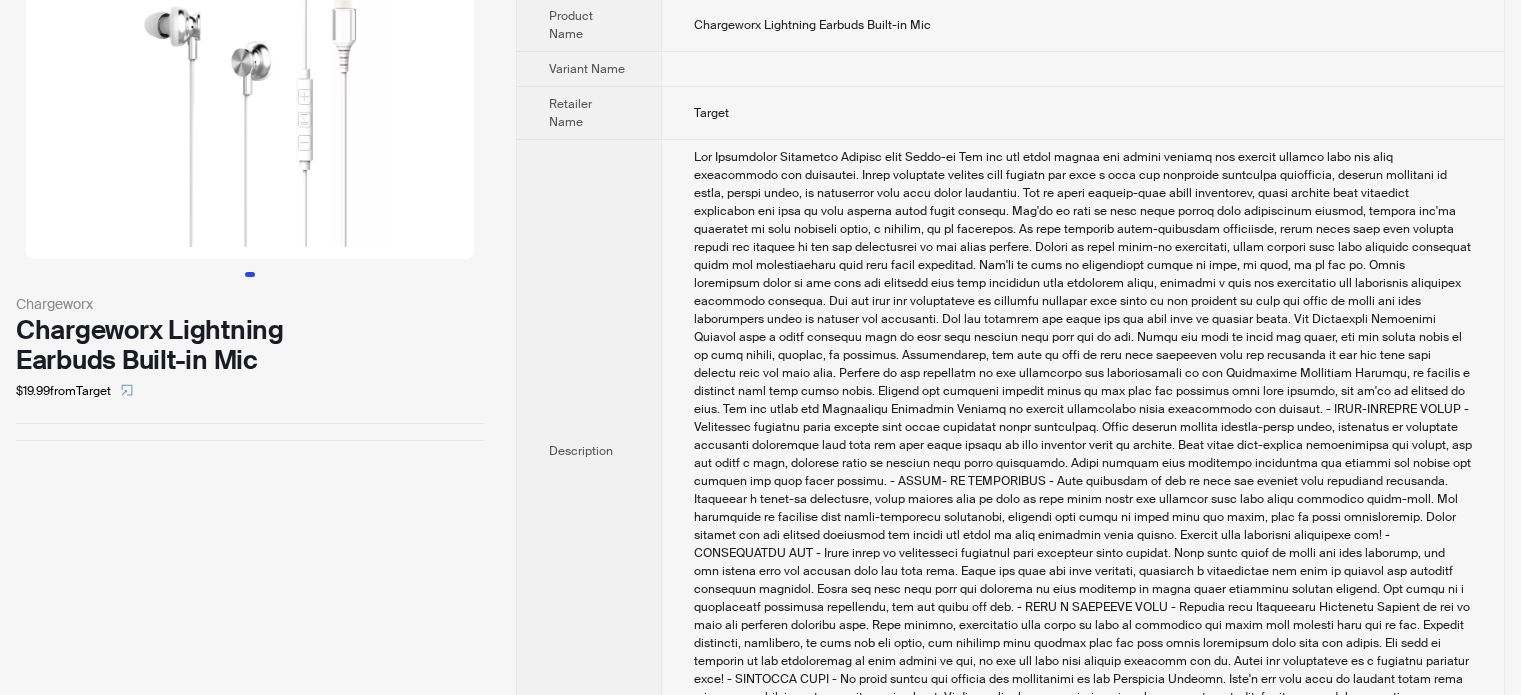 scroll, scrollTop: 100, scrollLeft: 0, axis: vertical 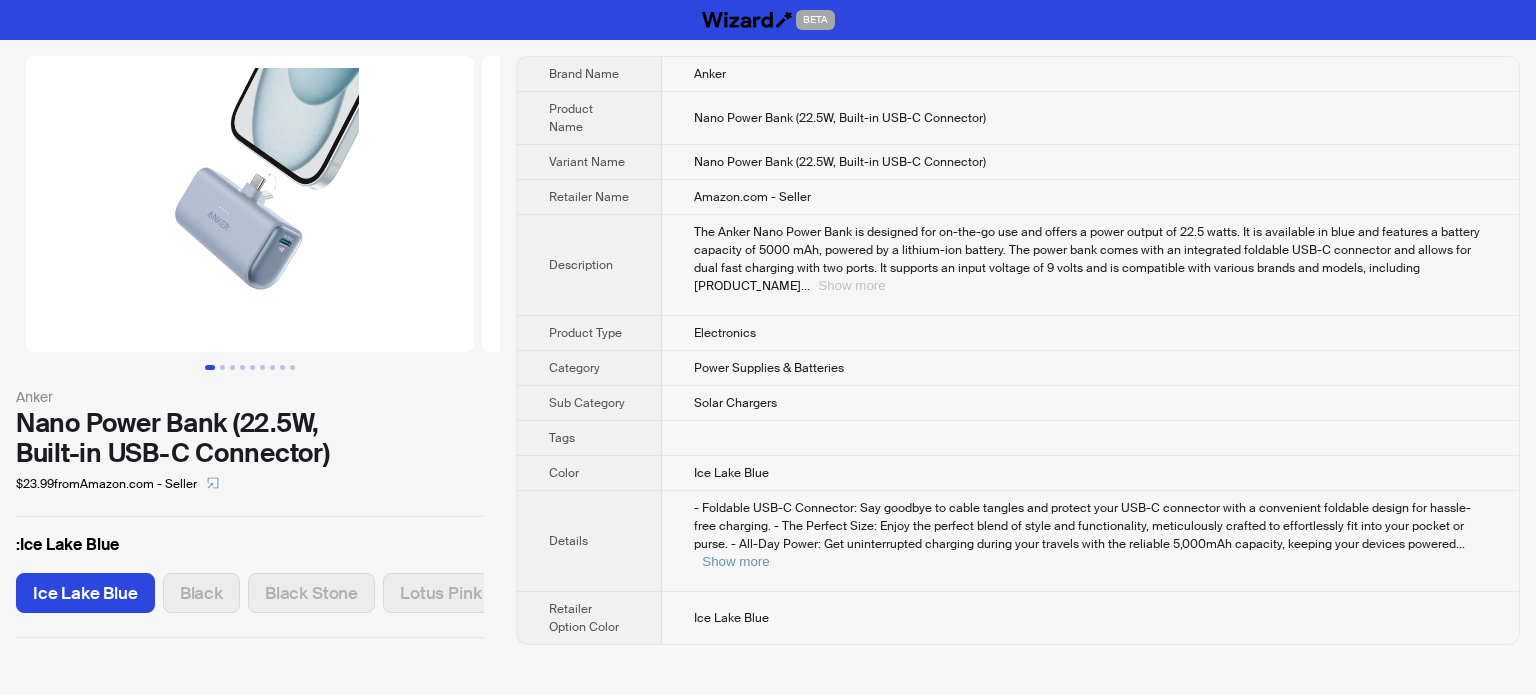 click on "Show more" at bounding box center (851, 285) 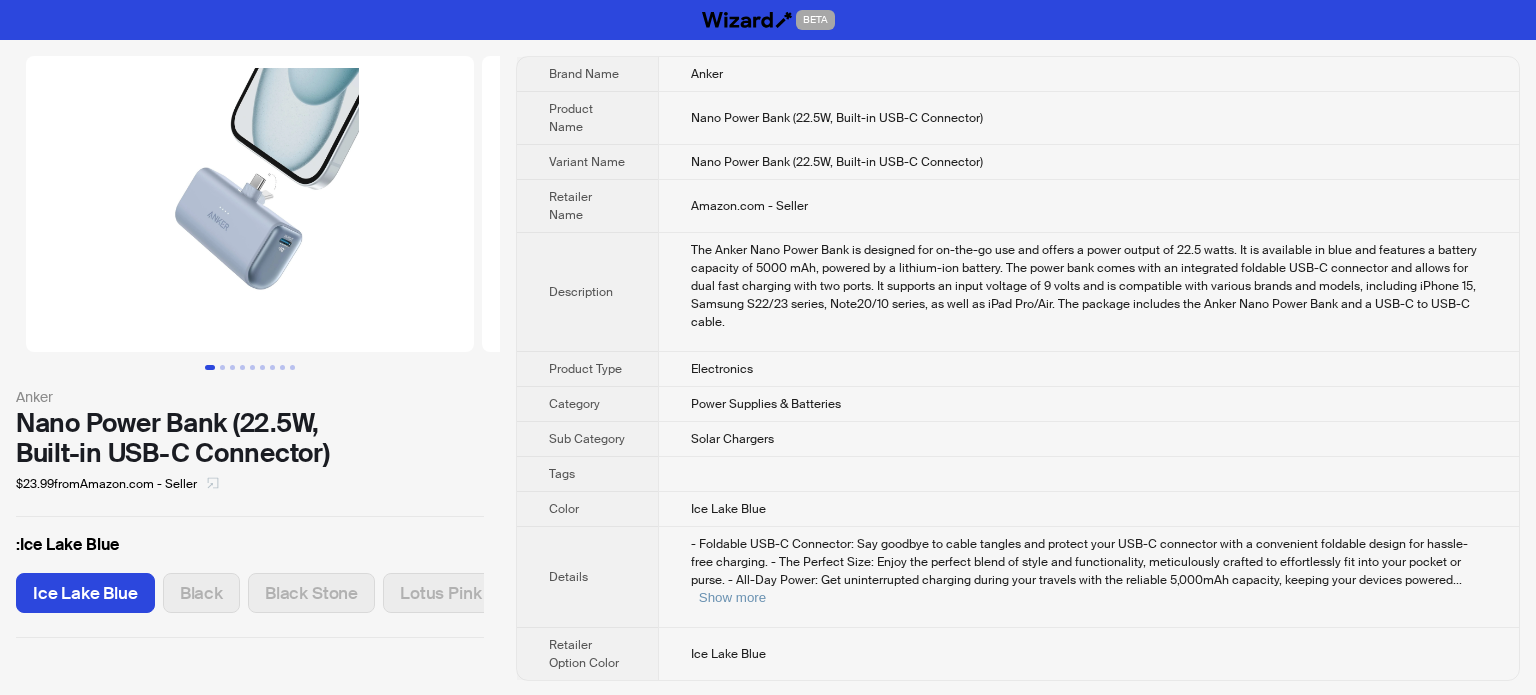 click 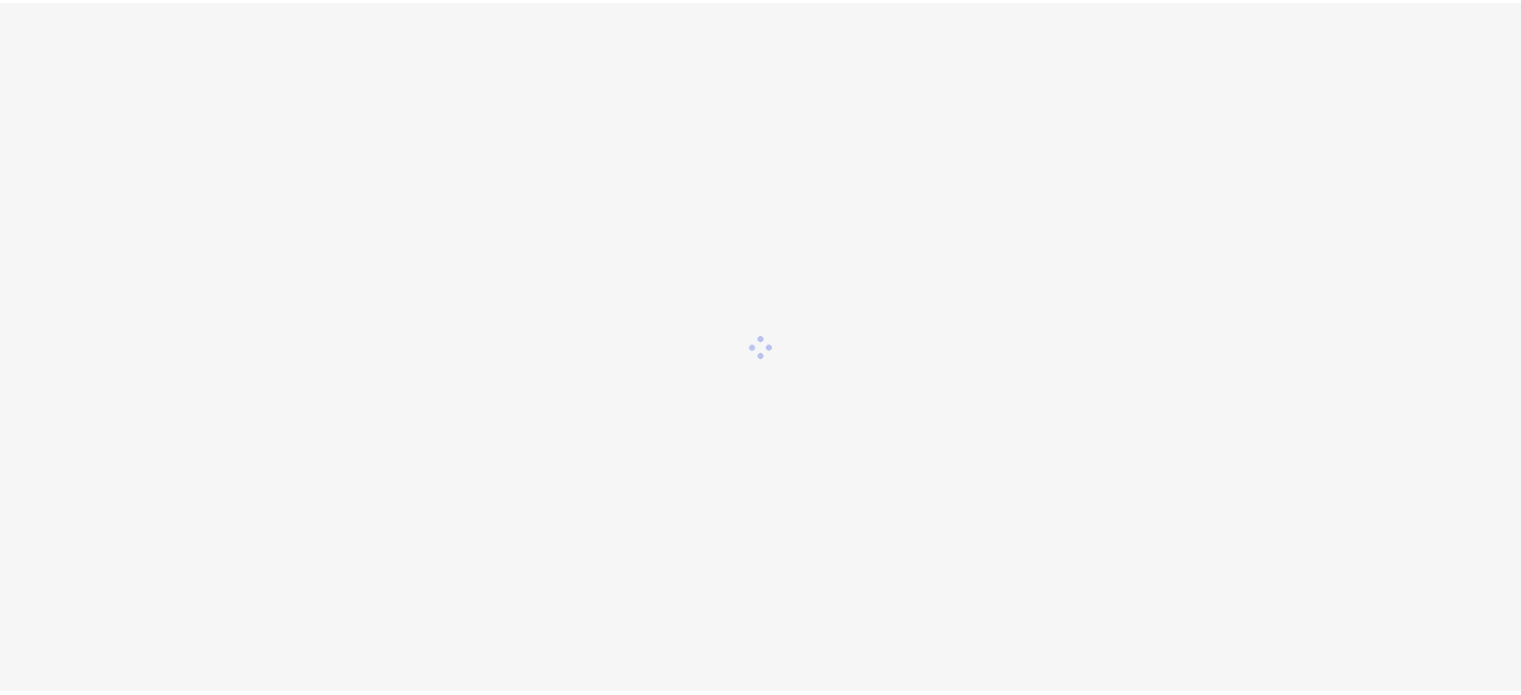 scroll, scrollTop: 0, scrollLeft: 0, axis: both 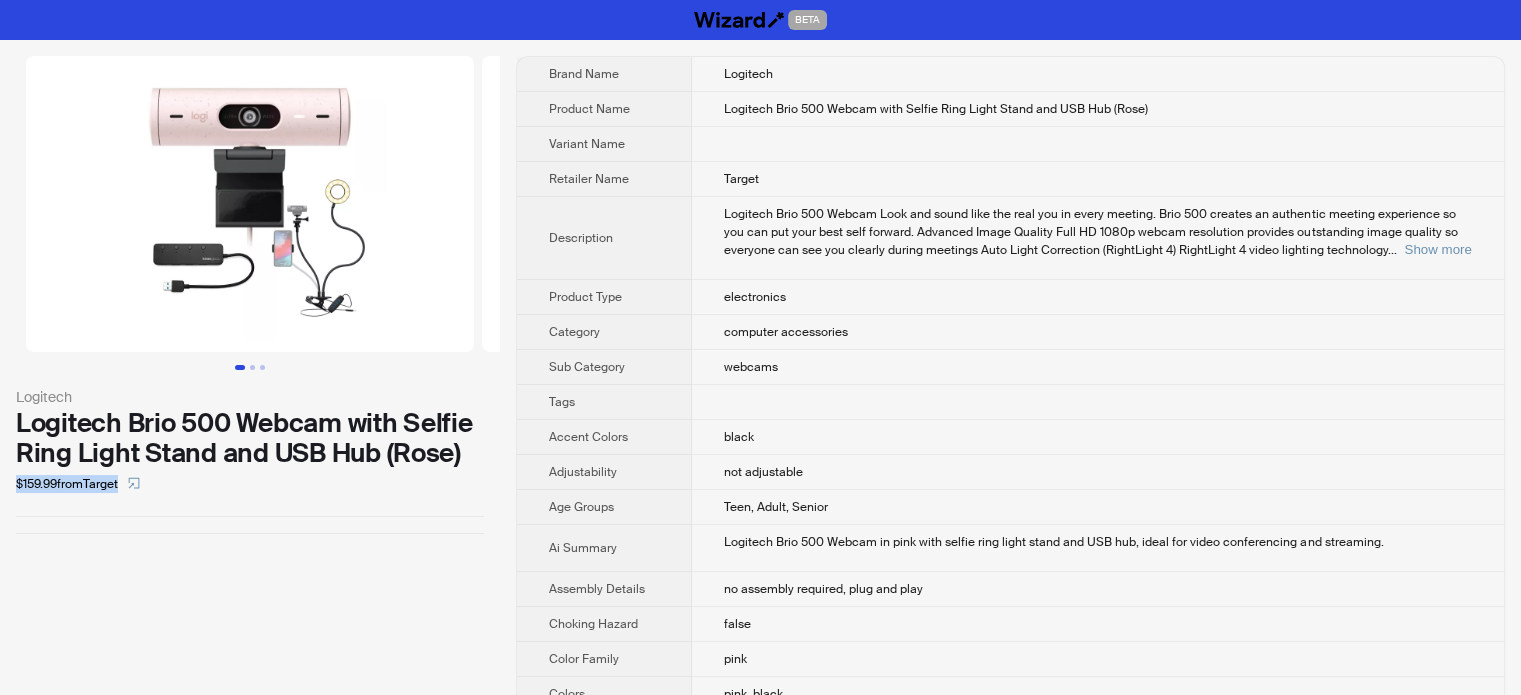 drag, startPoint x: 0, startPoint y: 483, endPoint x: 192, endPoint y: 491, distance: 192.1666 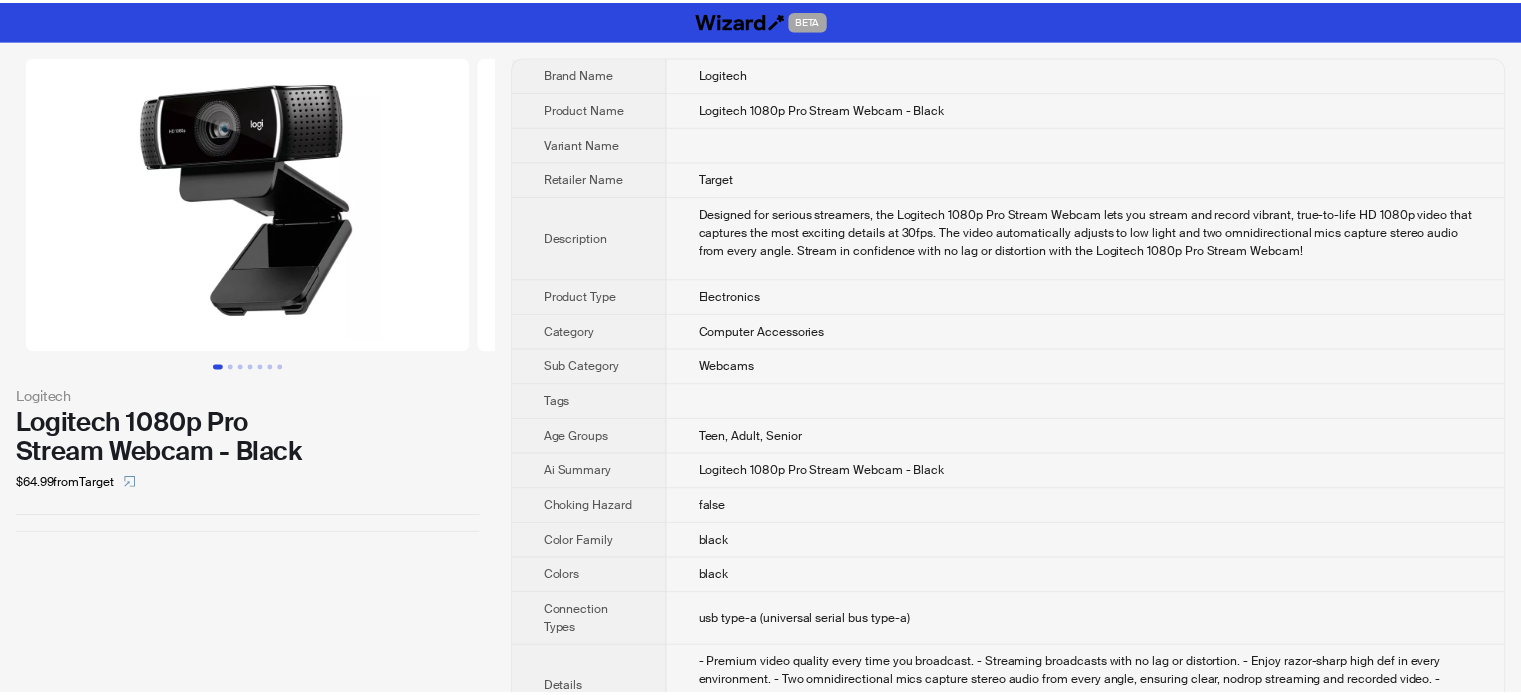 scroll, scrollTop: 0, scrollLeft: 0, axis: both 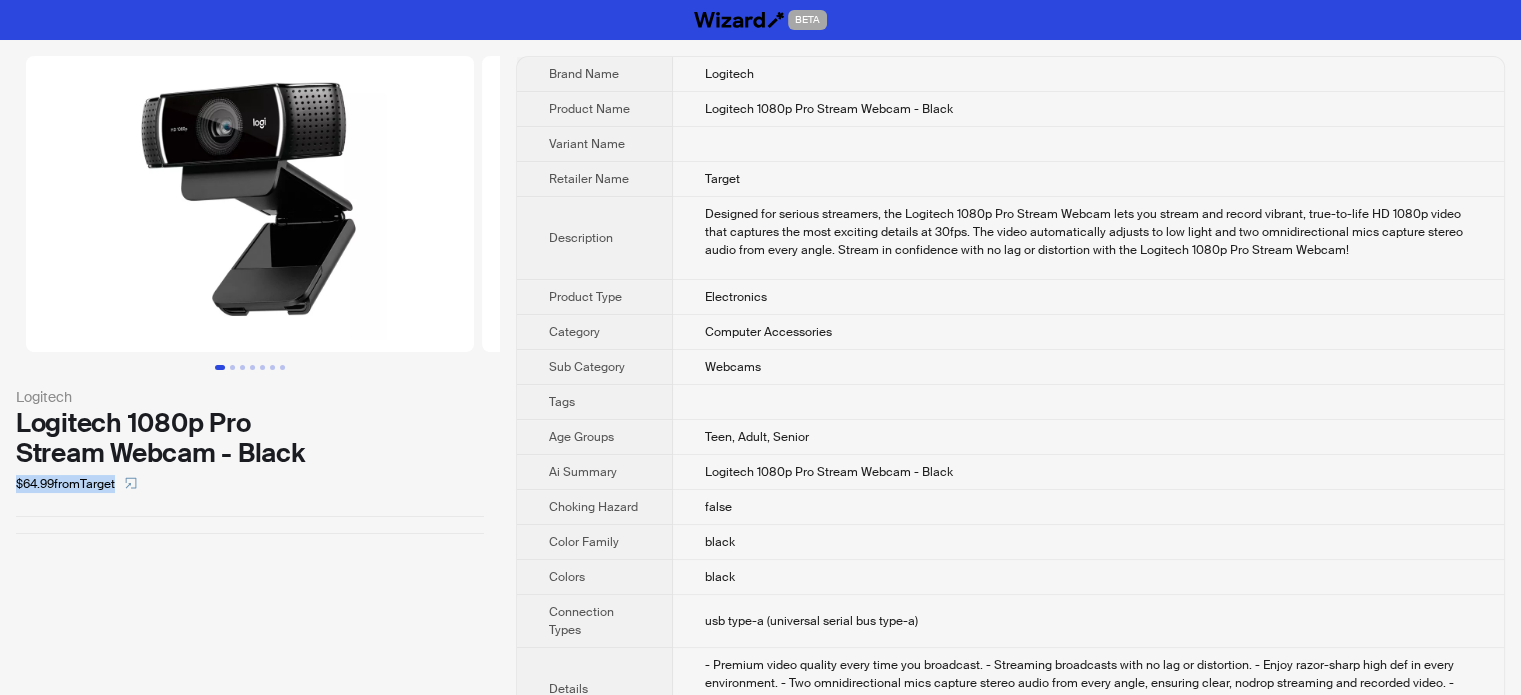 drag, startPoint x: 0, startPoint y: 479, endPoint x: 163, endPoint y: 496, distance: 163.88411 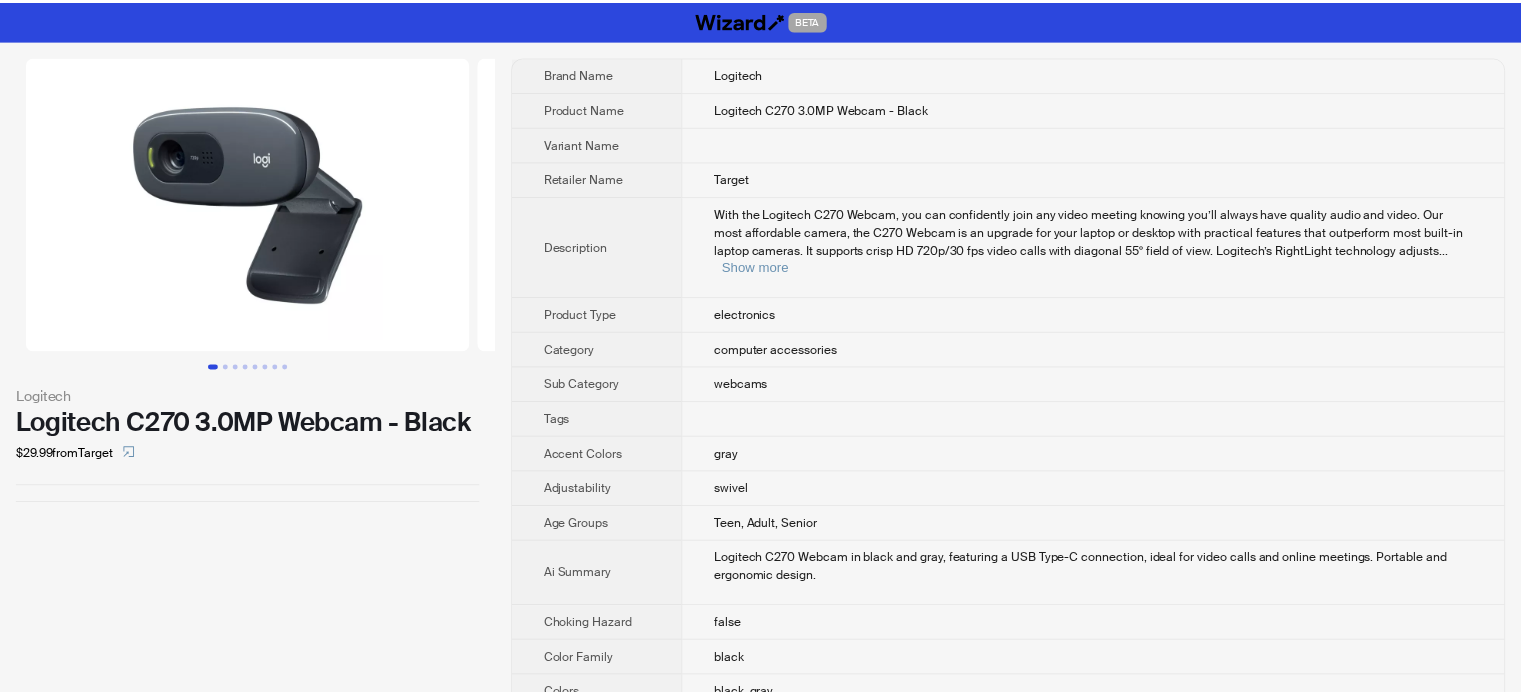 scroll, scrollTop: 0, scrollLeft: 0, axis: both 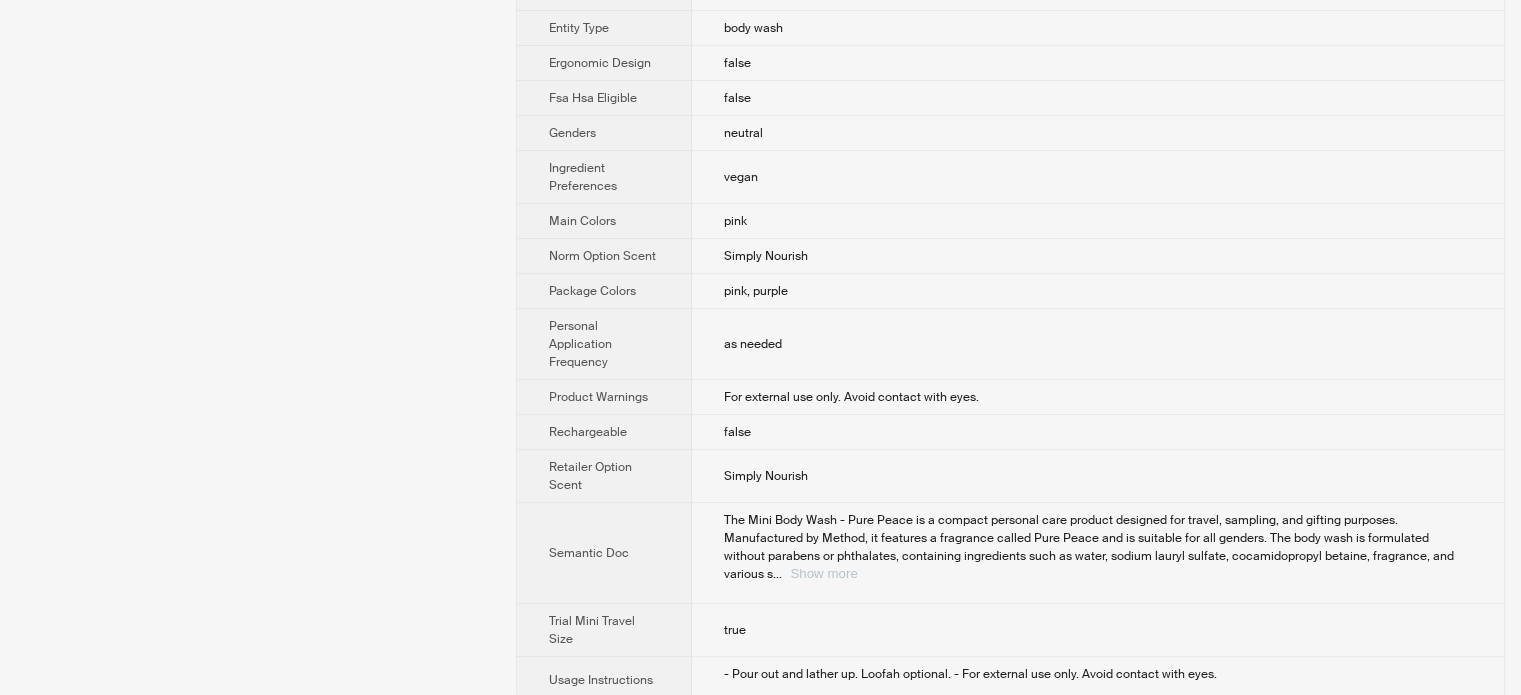 click on "Show more" at bounding box center [823, 573] 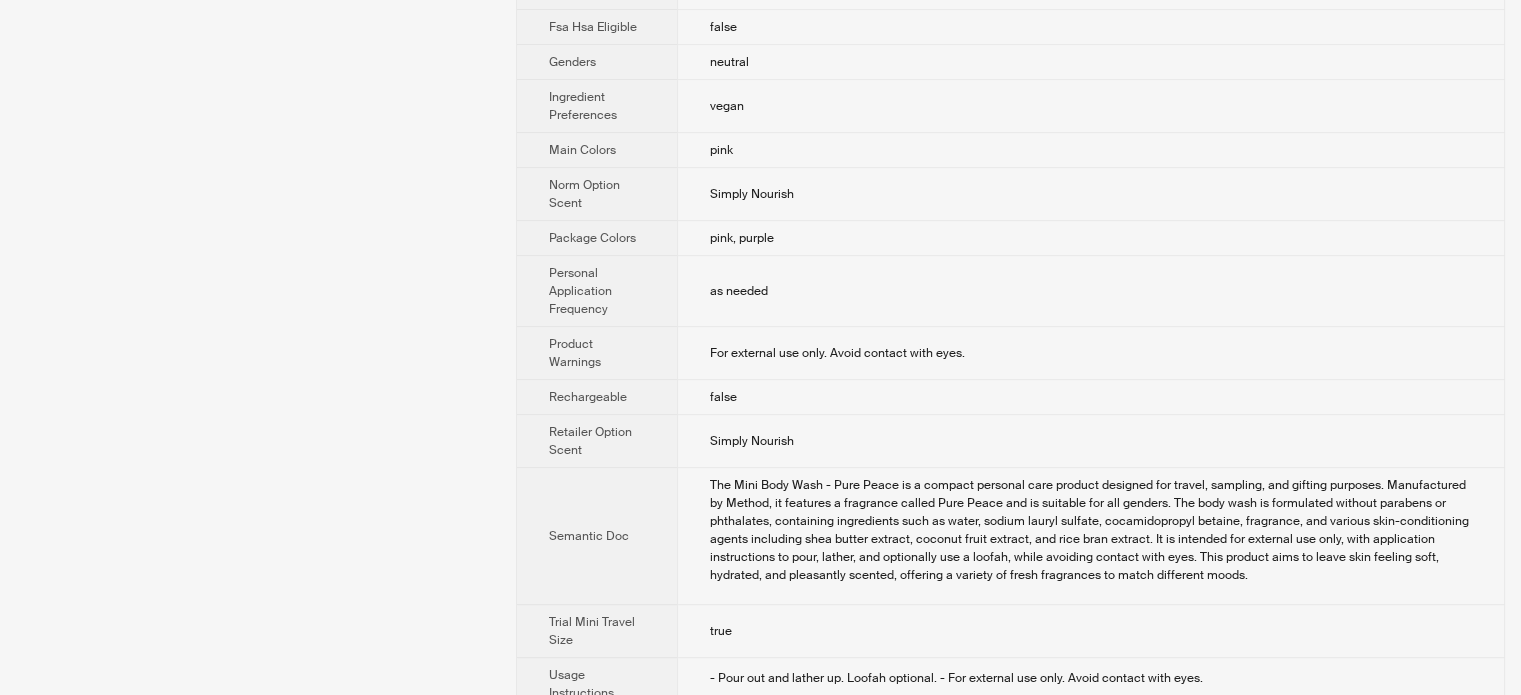 scroll, scrollTop: 904, scrollLeft: 0, axis: vertical 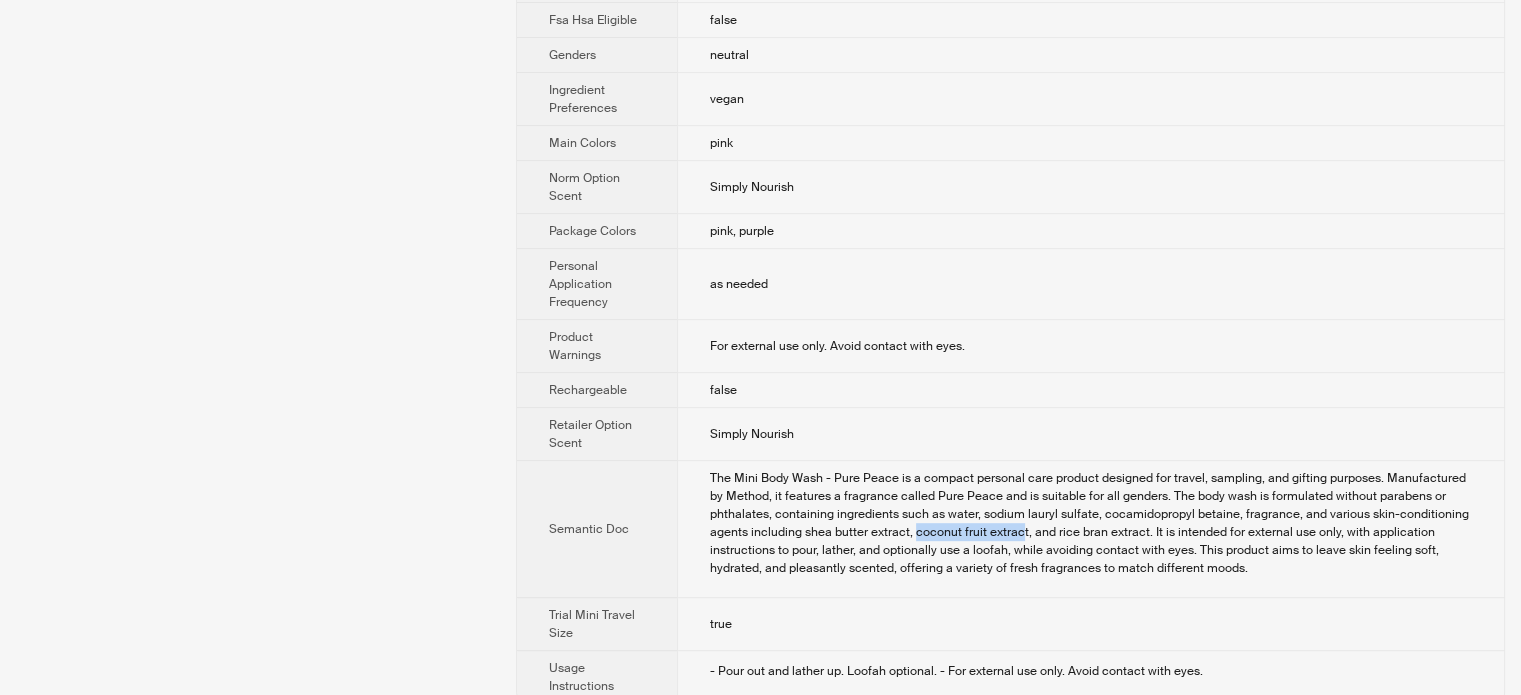 drag, startPoint x: 912, startPoint y: 511, endPoint x: 1019, endPoint y: 507, distance: 107.07474 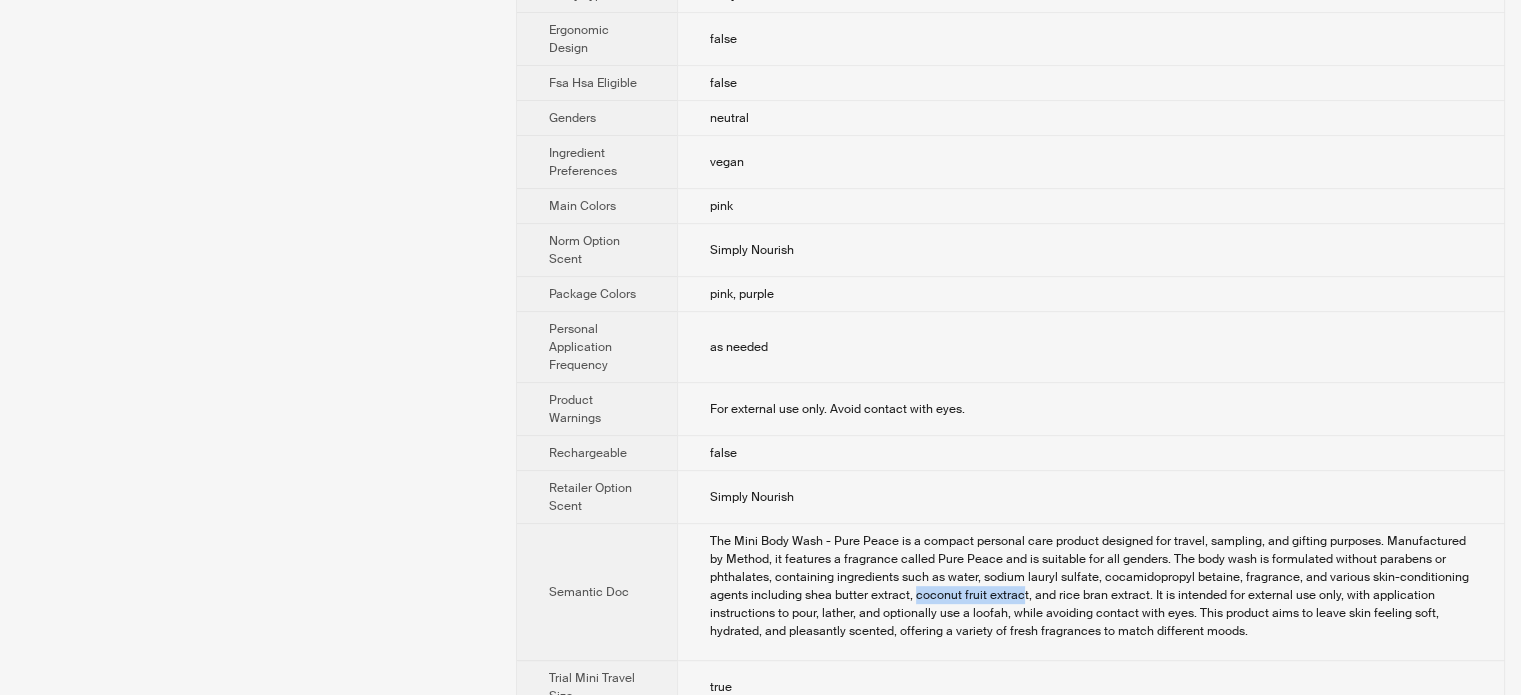 scroll, scrollTop: 904, scrollLeft: 0, axis: vertical 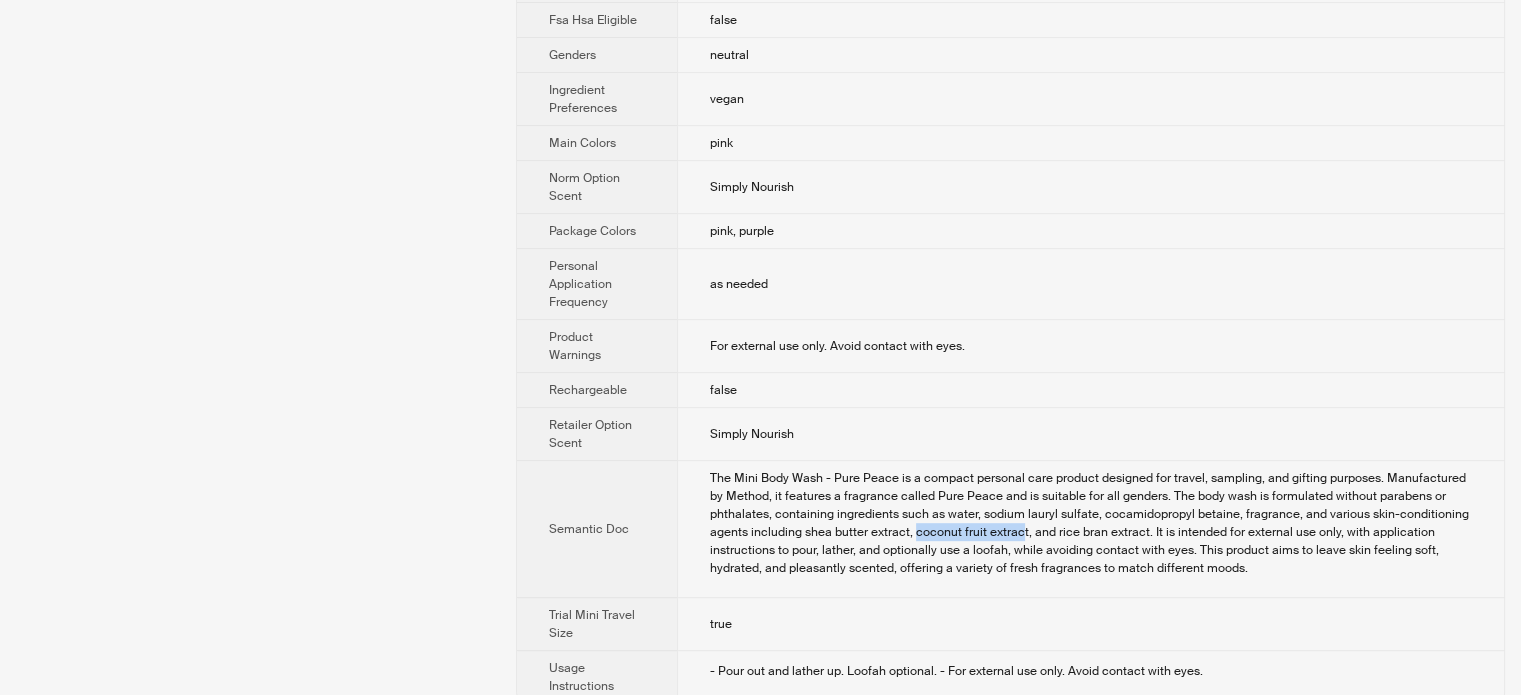 click on "The Mini Body Wash - Pure Peace is a compact personal care product designed for travel, sampling, and gifting purposes. Manufactured by Method, it features a fragrance called Pure Peace and is suitable for all genders. The body wash is formulated without parabens or phthalates, containing ingredients such as water, sodium lauryl sulfate, cocamidopropyl betaine, fragrance, and various skin-conditioning agents including shea butter extract, coconut fruit extract, and rice bran extract. It is intended for external use only, with application instructions to pour, lather, and optionally use a loofah, while avoiding contact with eyes. This product aims to leave skin feeling soft, hydrated, and pleasantly scented, offering a variety of fresh fragrances to match different moods." at bounding box center (1091, 523) 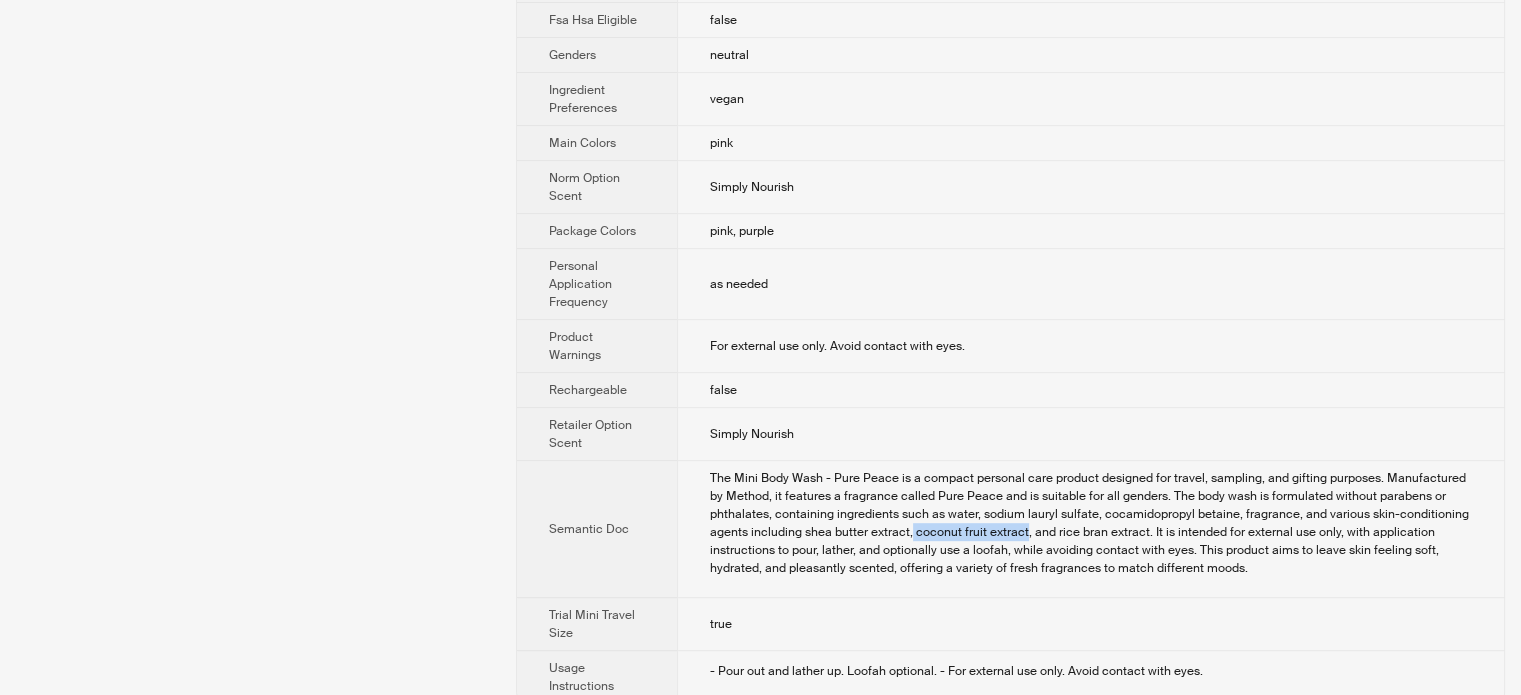 drag, startPoint x: 910, startPoint y: 512, endPoint x: 1023, endPoint y: 512, distance: 113 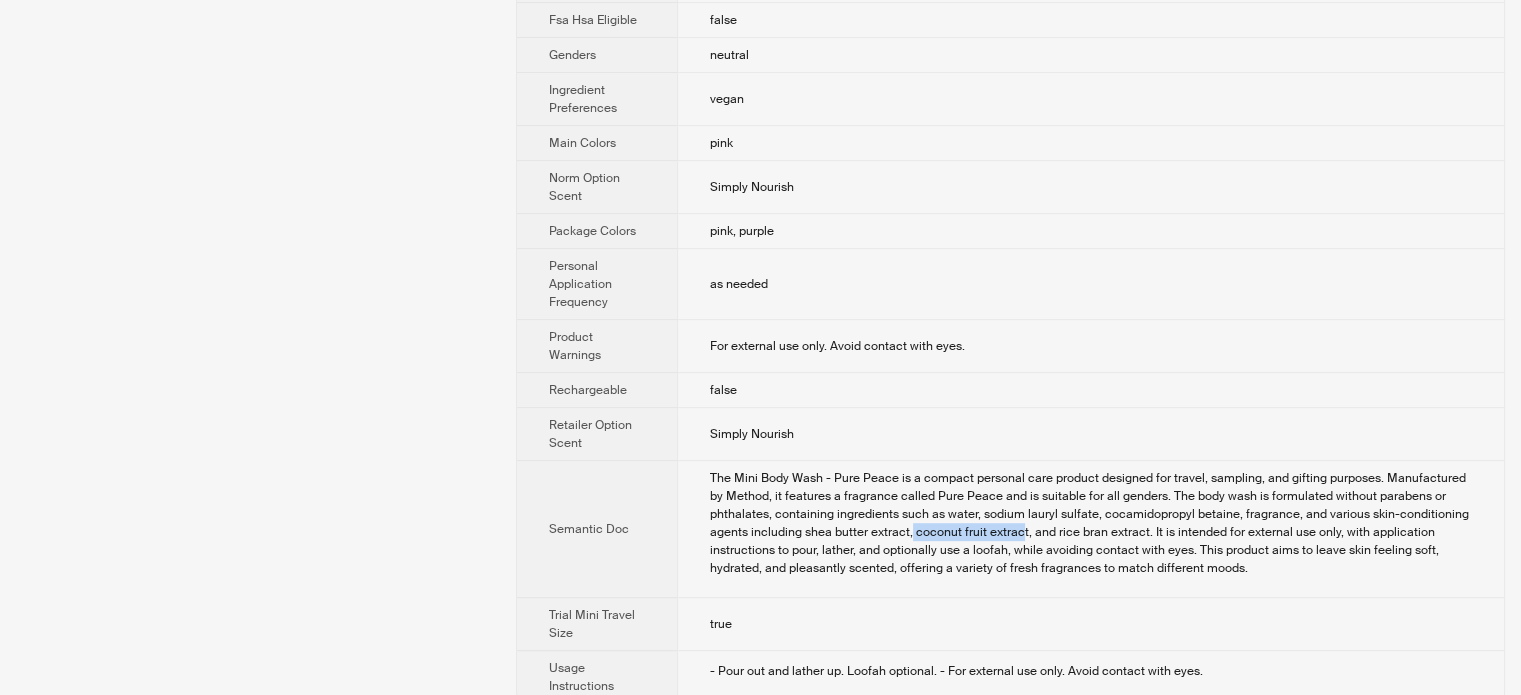 drag, startPoint x: 908, startPoint y: 505, endPoint x: 1020, endPoint y: 511, distance: 112.1606 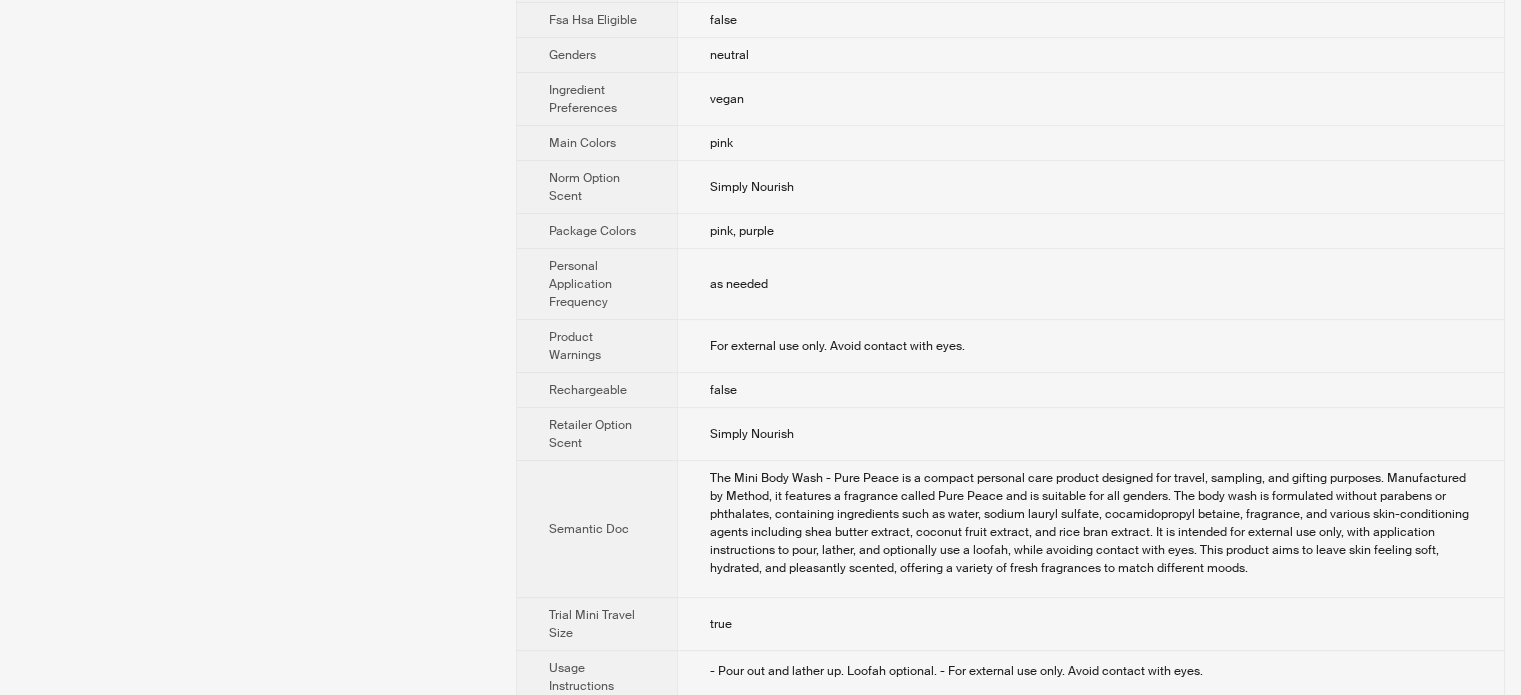click on "The Mini Body Wash - Pure Peace is a compact personal care product designed for travel, sampling, and gifting purposes. Manufactured by Method, it features a fragrance called Pure Peace and is suitable for all genders. The body wash is formulated without parabens or phthalates, containing ingredients such as water, sodium lauryl sulfate, cocamidopropyl betaine, fragrance, and various skin-conditioning agents including shea butter extract, coconut fruit extract, and rice bran extract. It is intended for external use only, with application instructions to pour, lather, and optionally use a loofah, while avoiding contact with eyes. This product aims to leave skin feeling soft, hydrated, and pleasantly scented, offering a variety of fresh fragrances to match different moods." at bounding box center [1091, 523] 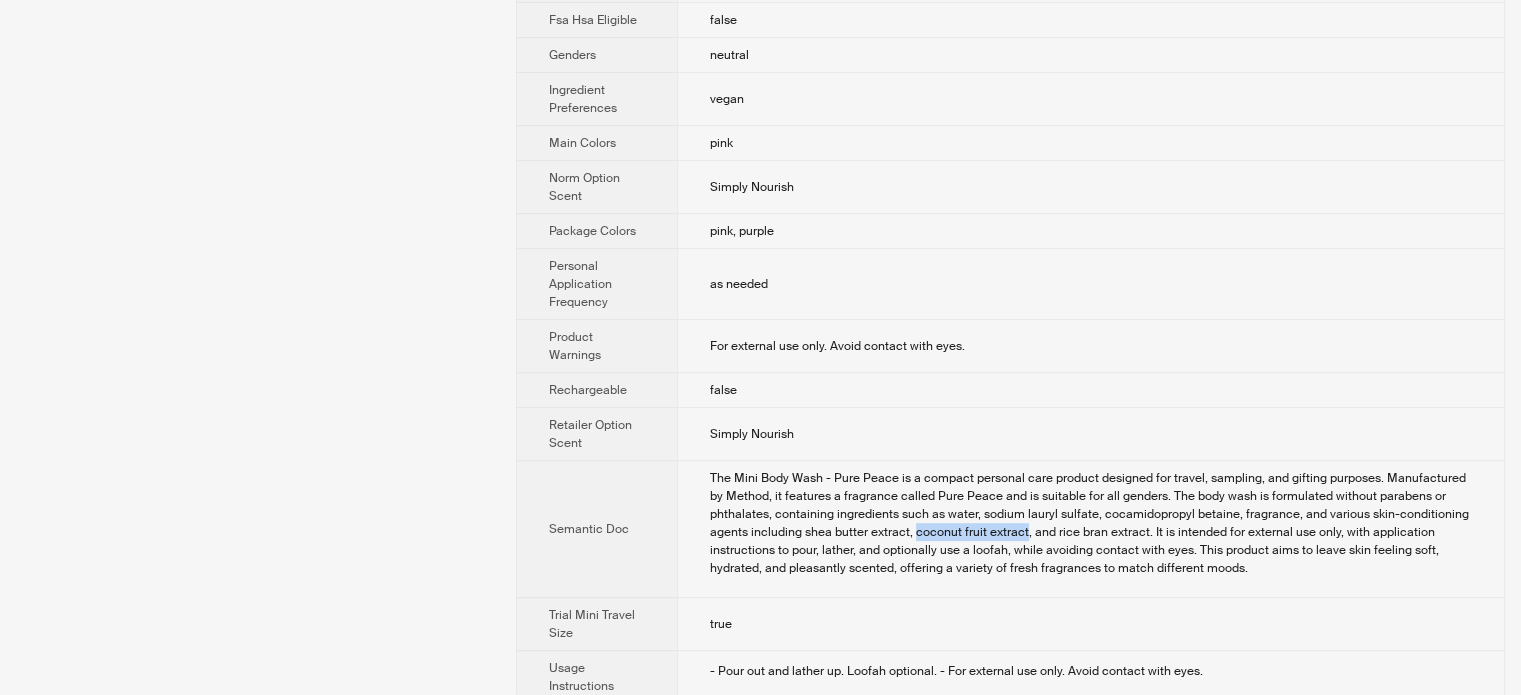 drag, startPoint x: 911, startPoint y: 508, endPoint x: 1022, endPoint y: 511, distance: 111.040535 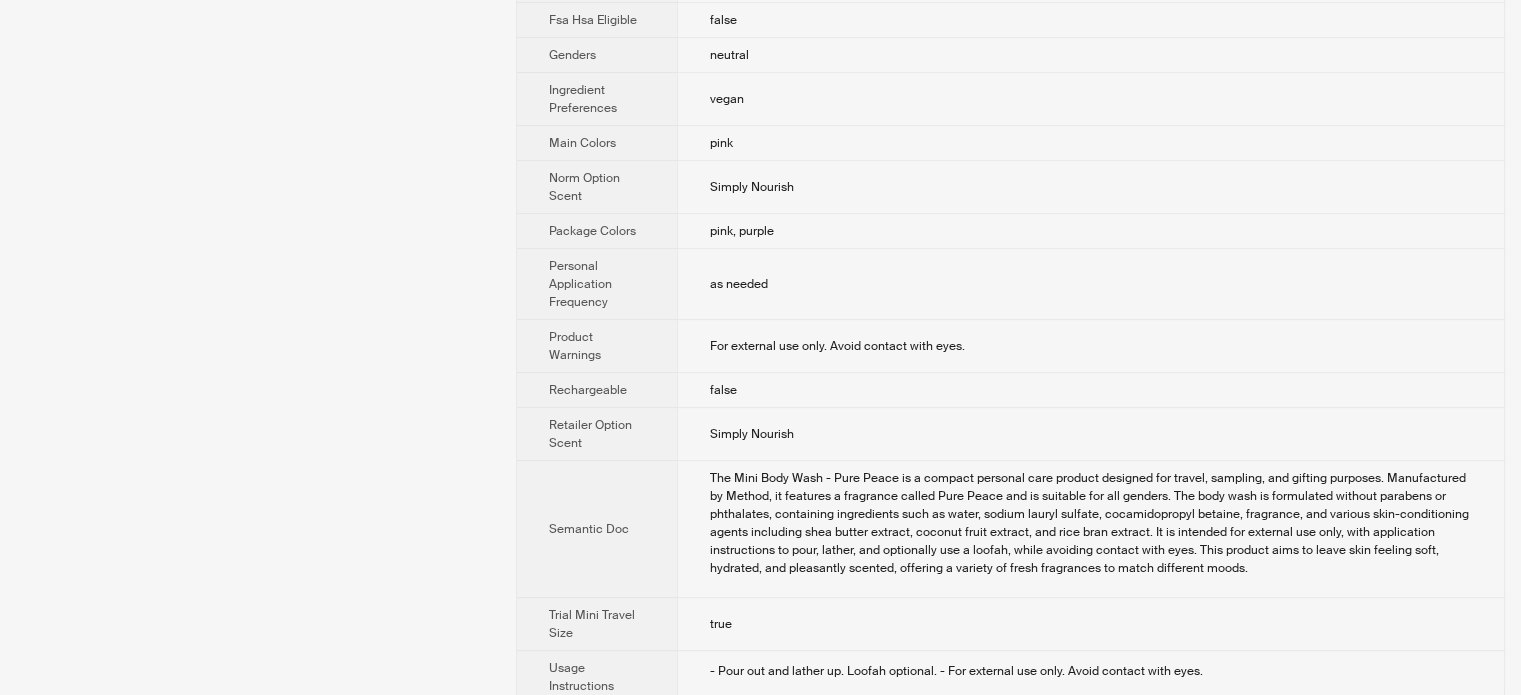 click on "The Mini Body Wash - Pure Peace is a compact personal care product designed for travel, sampling, and gifting purposes. Manufactured by Method, it features a fragrance called Pure Peace and is suitable for all genders. The body wash is formulated without parabens or phthalates, containing ingredients such as water, sodium lauryl sulfate, cocamidopropyl betaine, fragrance, and various skin-conditioning agents including shea butter extract, coconut fruit extract, and rice bran extract. It is intended for external use only, with application instructions to pour, lather, and optionally use a loofah, while avoiding contact with eyes. This product aims to leave skin feeling soft, hydrated, and pleasantly scented, offering a variety of fresh fragrances to match different moods." at bounding box center [1090, 529] 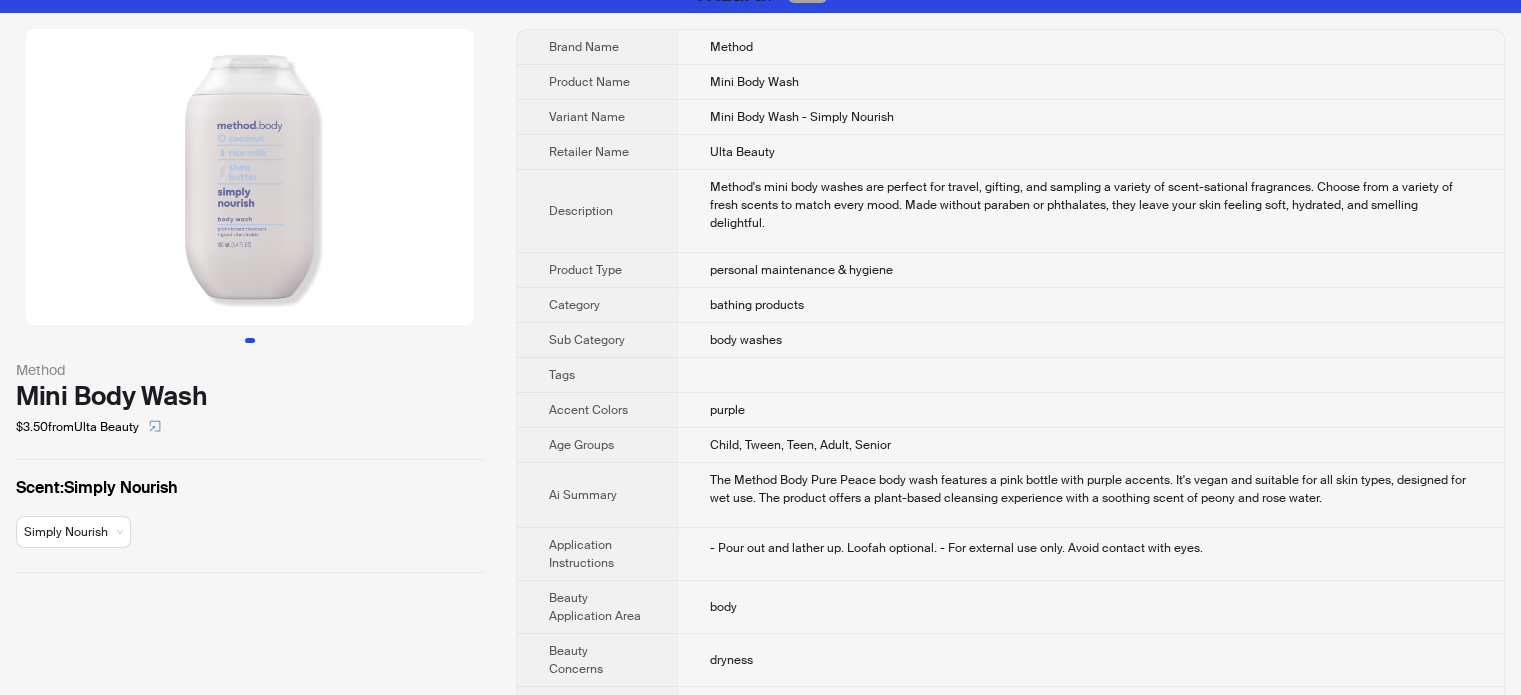 scroll, scrollTop: 0, scrollLeft: 0, axis: both 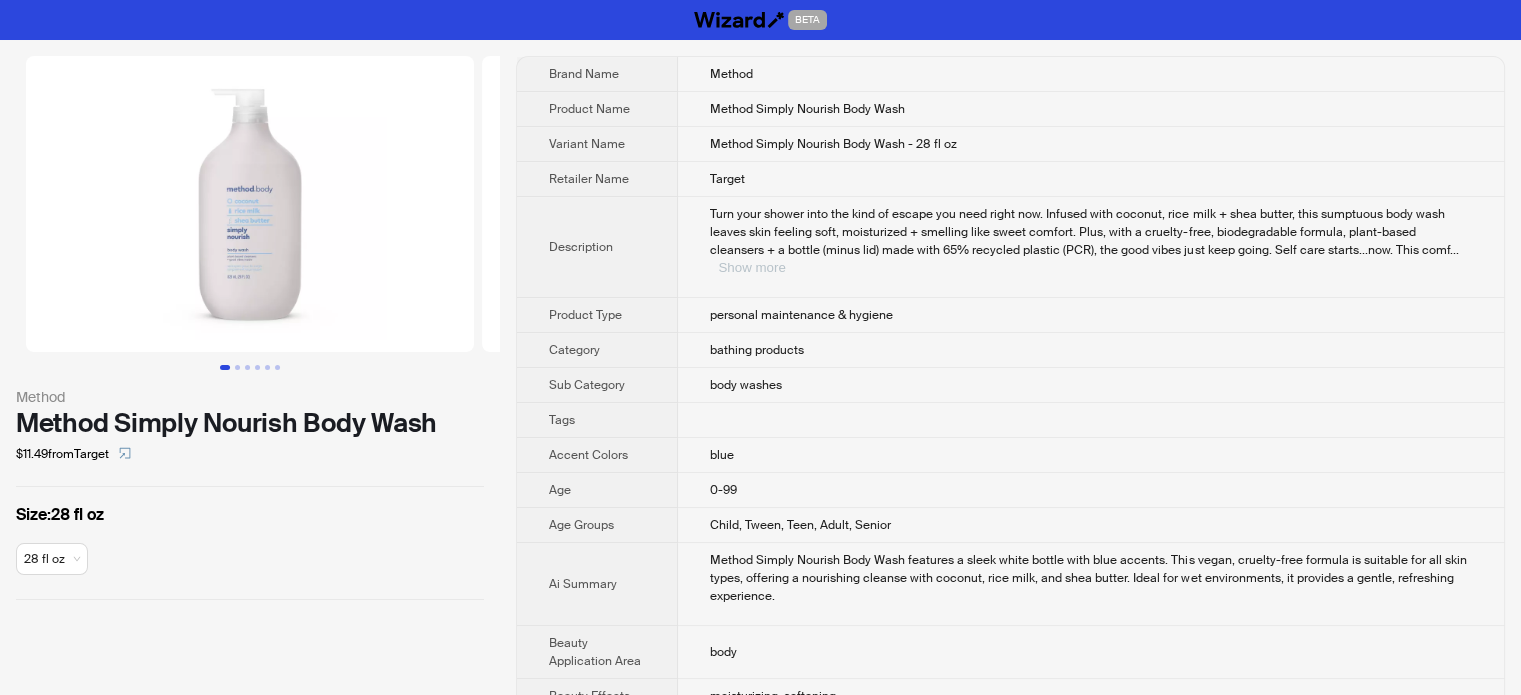 click on "Show more" at bounding box center [751, 267] 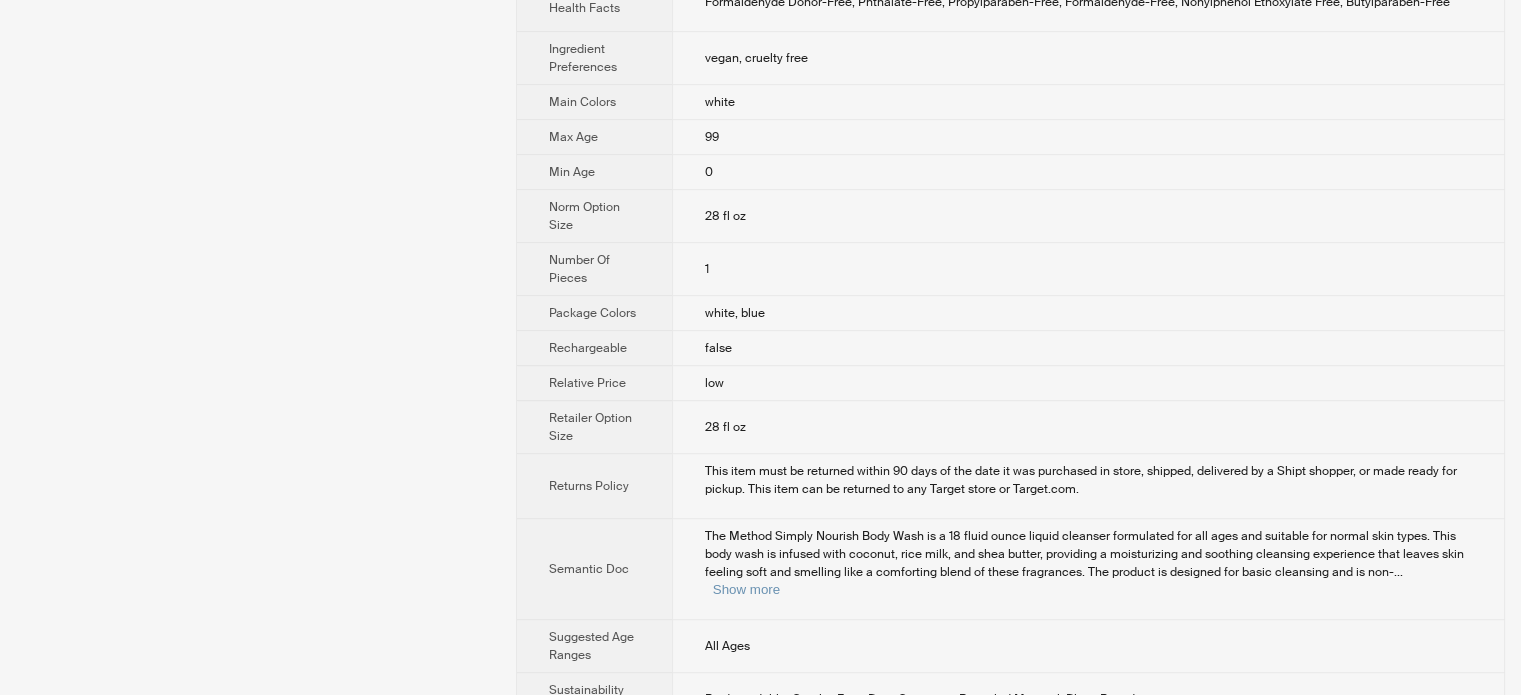 scroll, scrollTop: 1237, scrollLeft: 0, axis: vertical 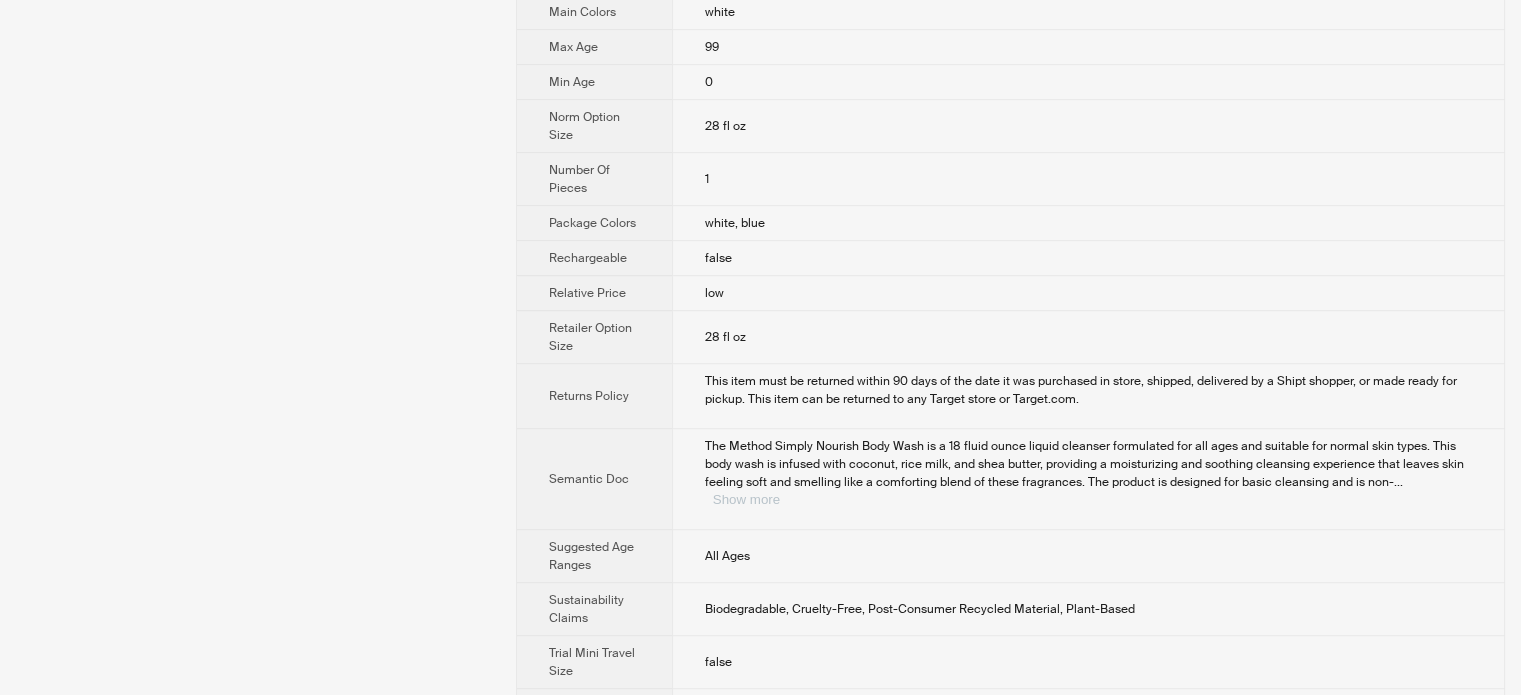 click on "Show more" at bounding box center [746, 499] 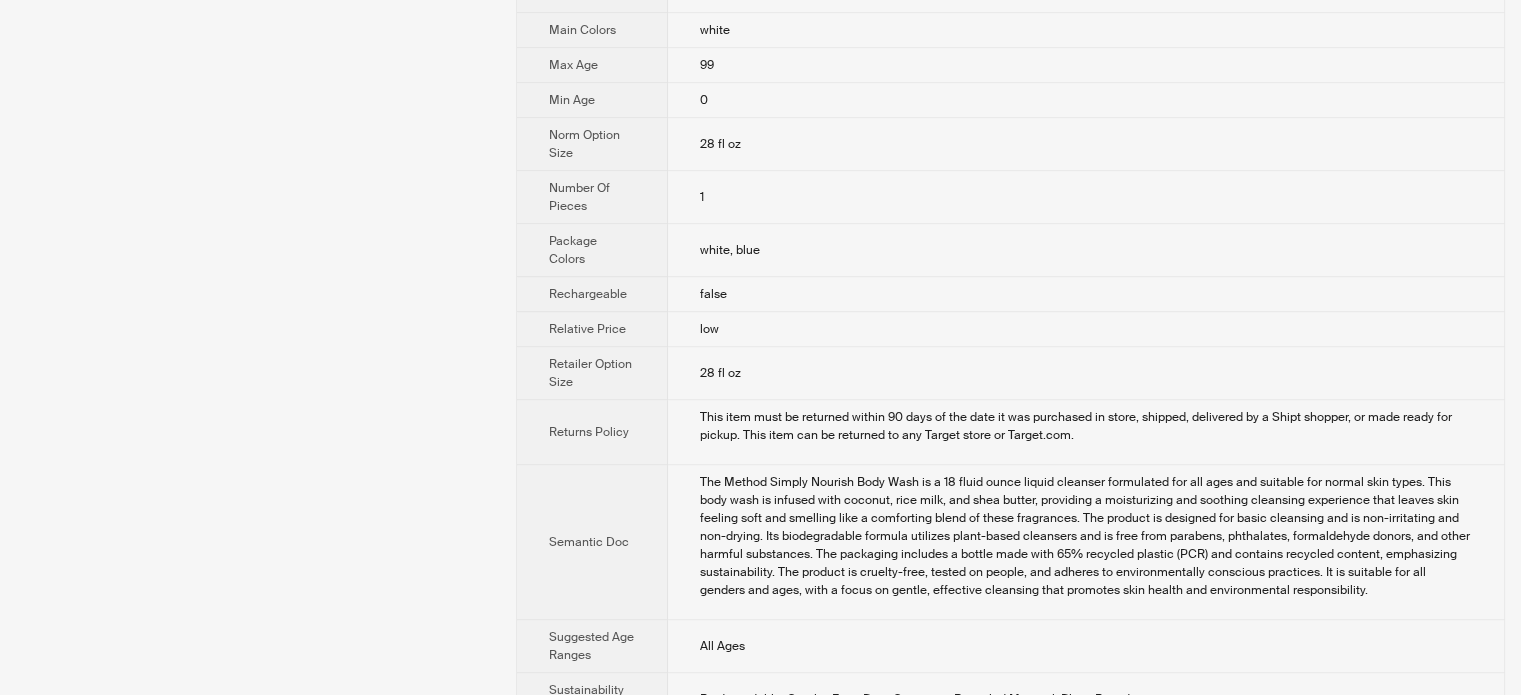 click on "The Method Simply Nourish Body Wash is a 18 fluid ounce liquid cleanser formulated for all ages and suitable for normal skin types. This body wash is infused with coconut, rice milk, and shea butter, providing a moisturizing and soothing cleansing experience that leaves skin feeling soft and smelling like a comforting blend of these fragrances. The product is designed for basic cleansing and is non-irritating and non-drying. Its biodegradable formula utilizes plant-based cleansers and is free from parabens, phthalates, formaldehyde donors, and other harmful substances. The packaging includes a bottle made with 65% recycled plastic (PCR) and contains recycled content, emphasizing sustainability. The product is cruelty-free, tested on people, and adheres to environmentally conscious practices. It is suitable for all genders and ages, with a focus on gentle, effective cleansing that promotes skin health and environmental responsibility." at bounding box center (1086, 536) 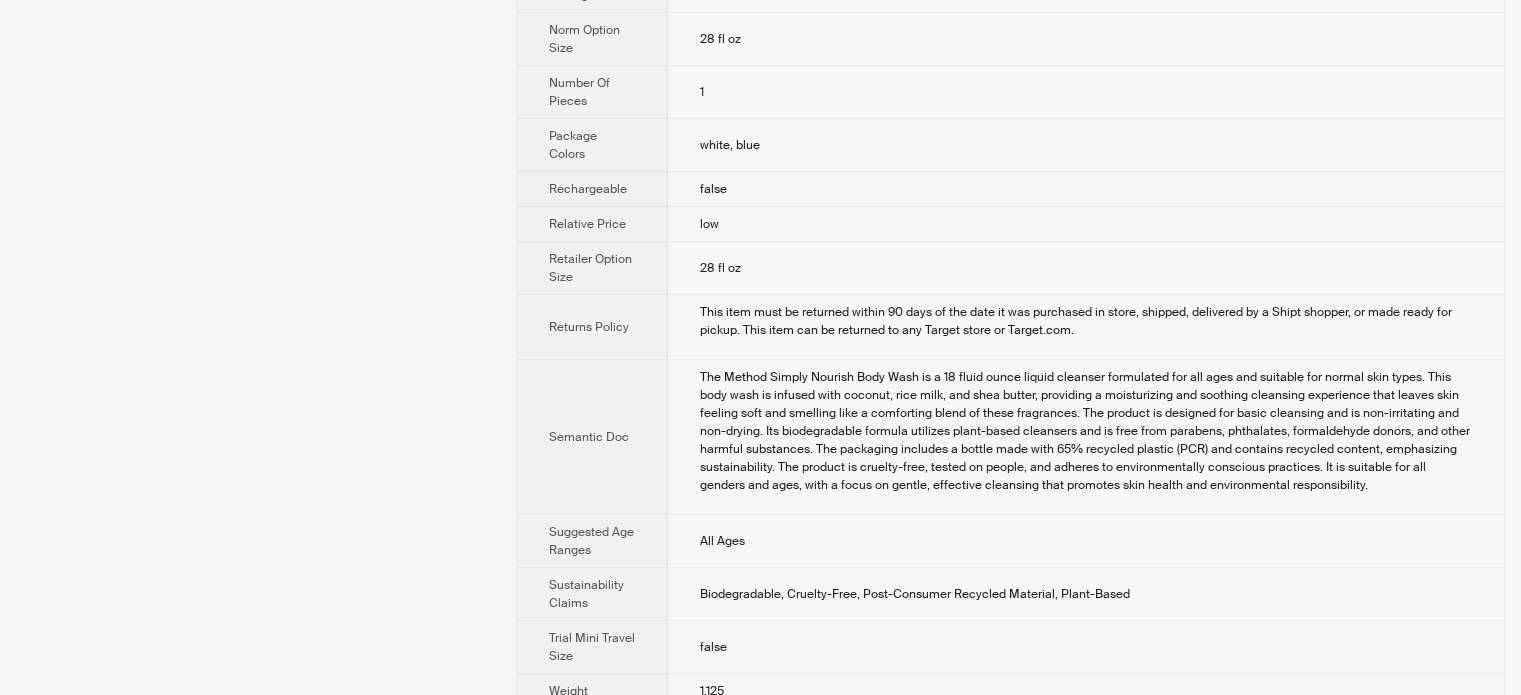 scroll, scrollTop: 1345, scrollLeft: 0, axis: vertical 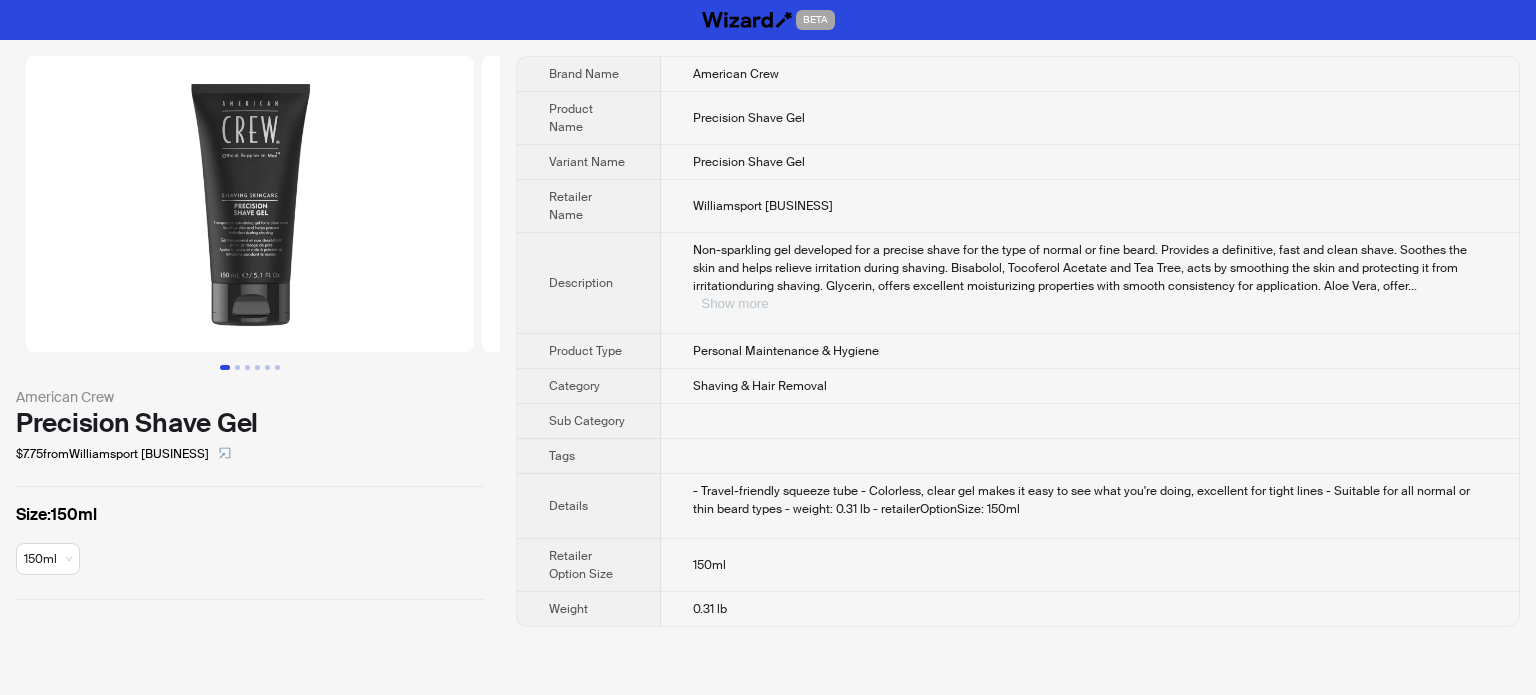 click on "Show more" at bounding box center [734, 303] 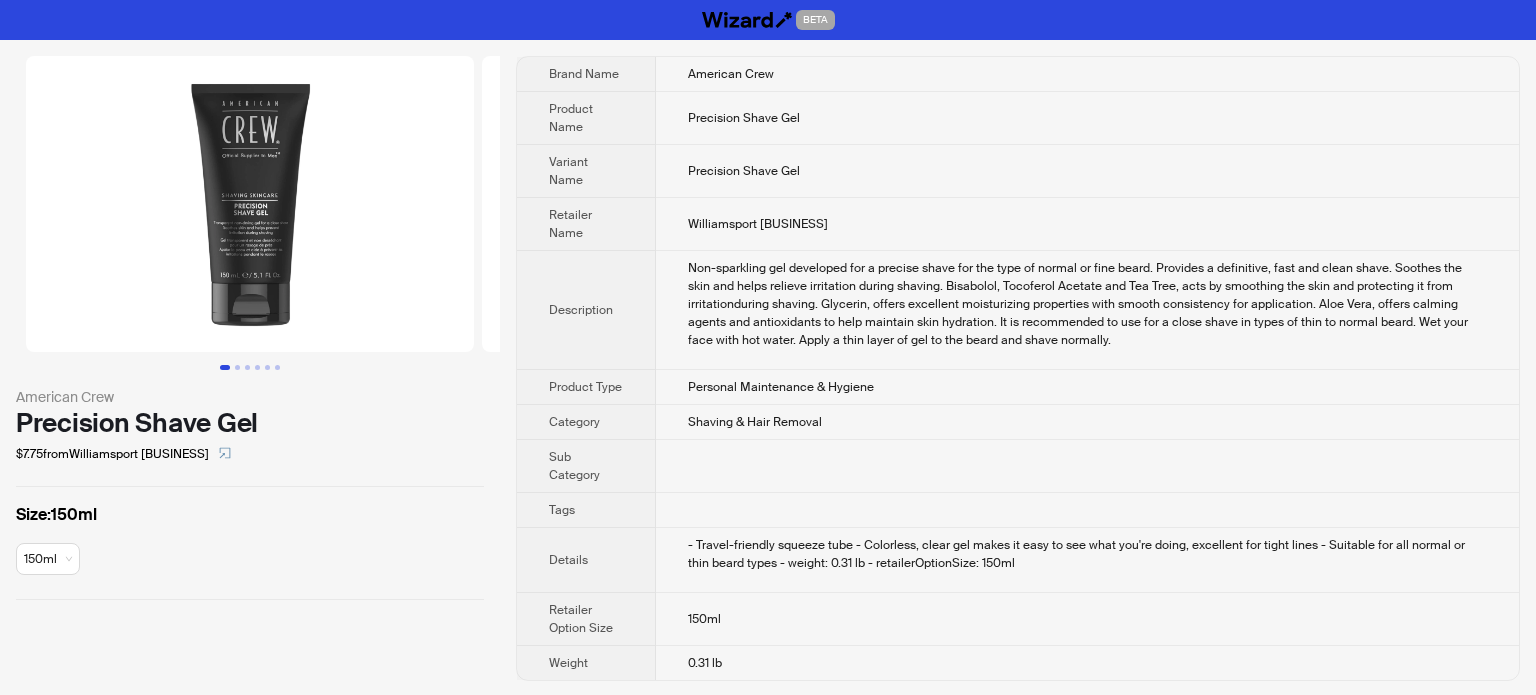 click on "Williamsport Bowman Barber Supply" at bounding box center (1087, 224) 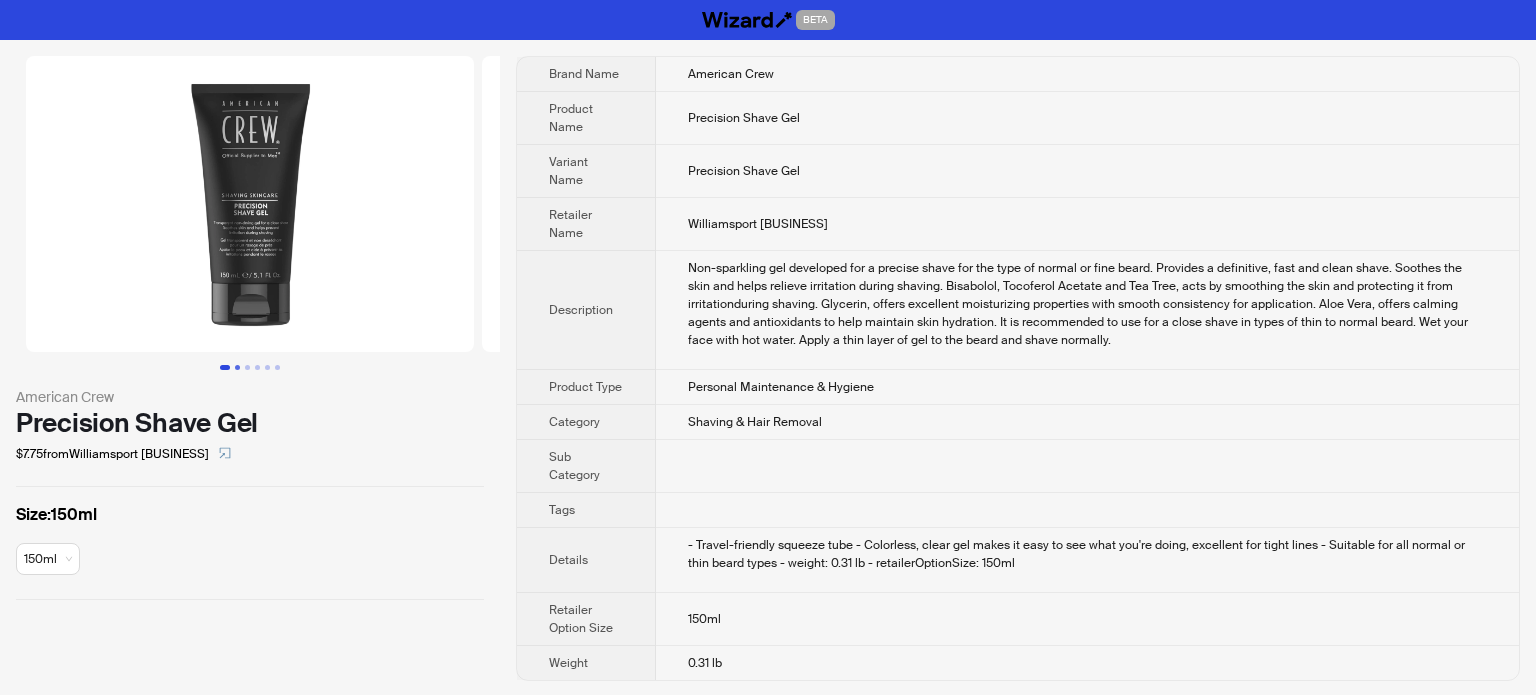 click at bounding box center (237, 367) 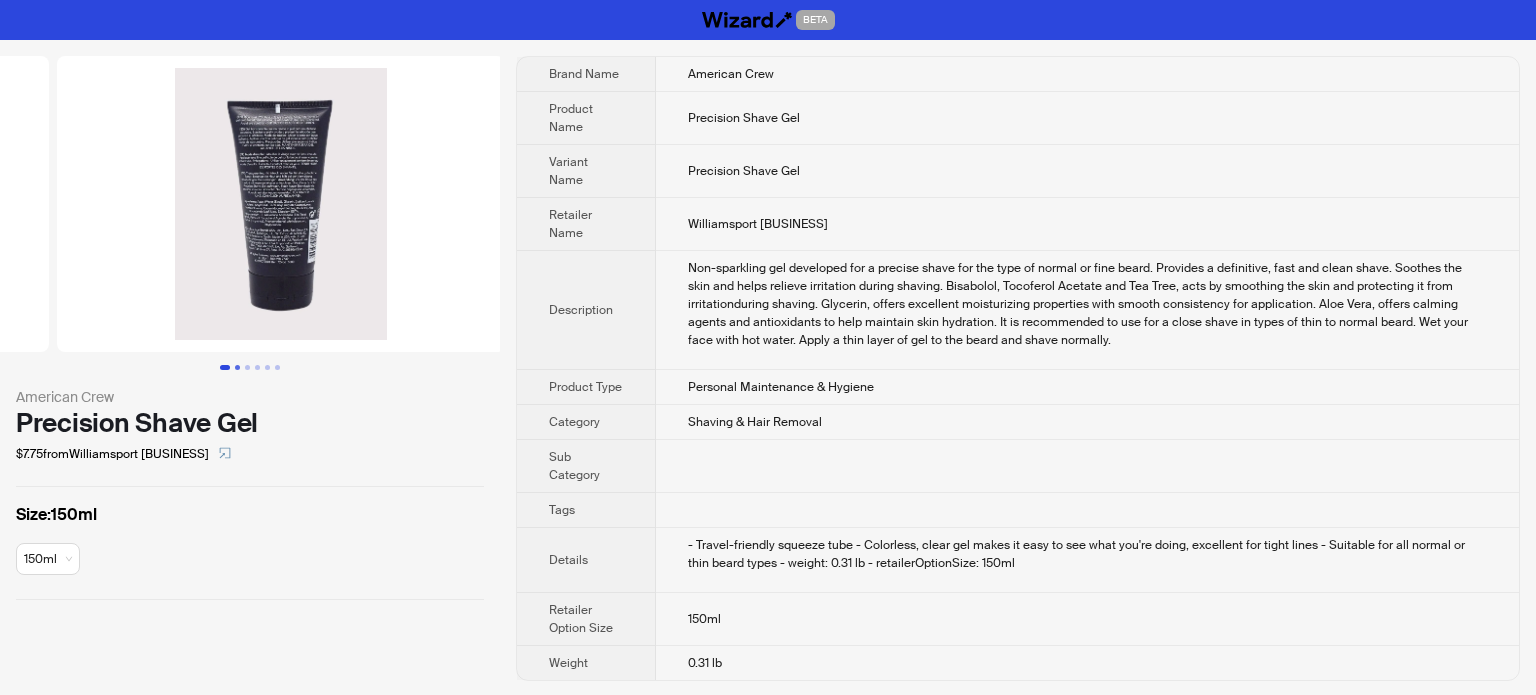 scroll, scrollTop: 0, scrollLeft: 456, axis: horizontal 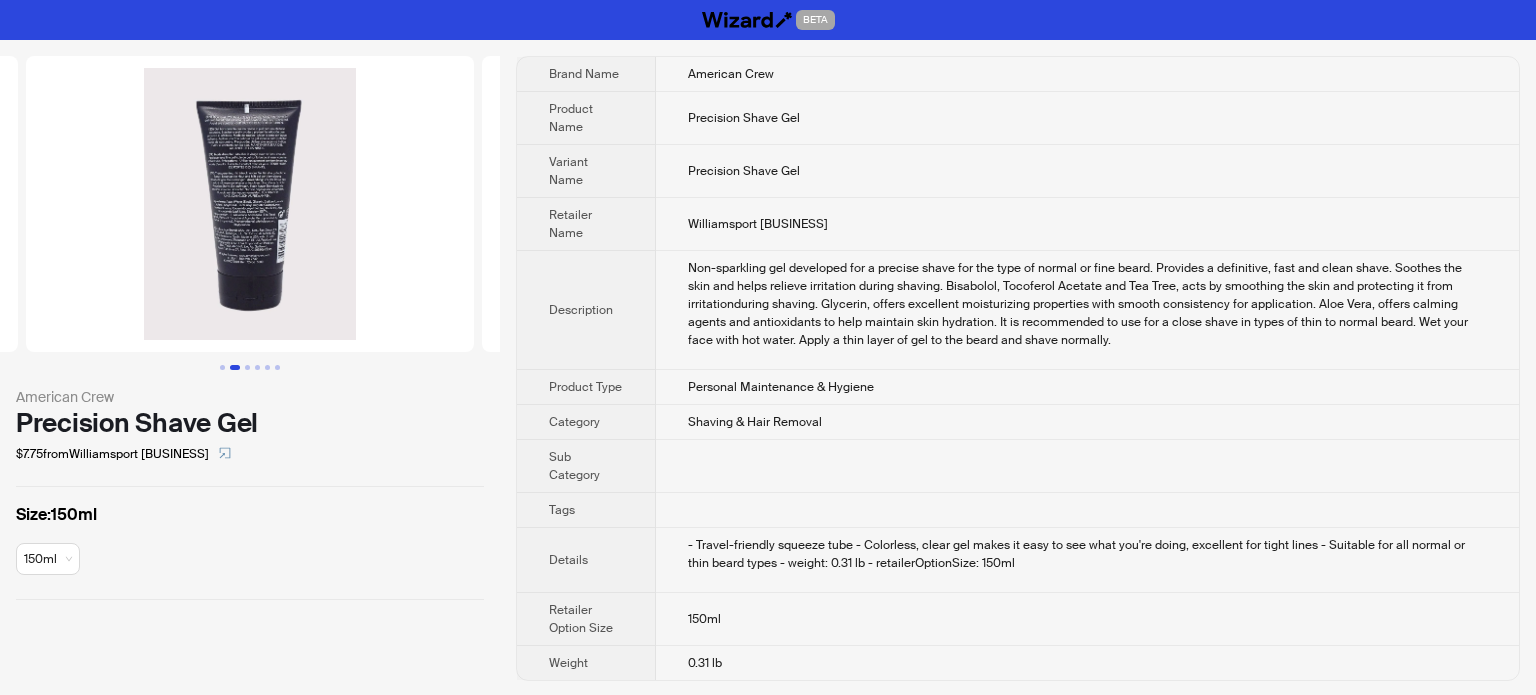 click at bounding box center (235, 367) 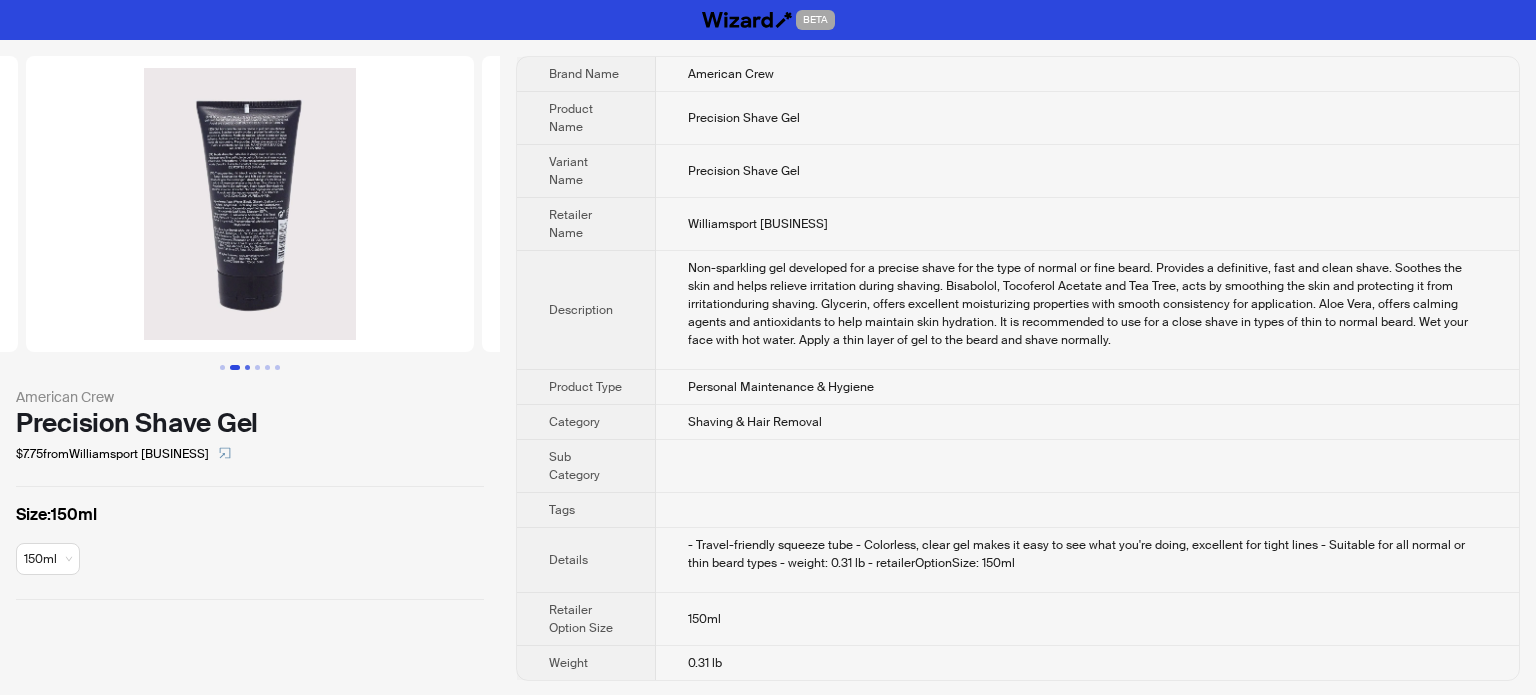 click at bounding box center [247, 367] 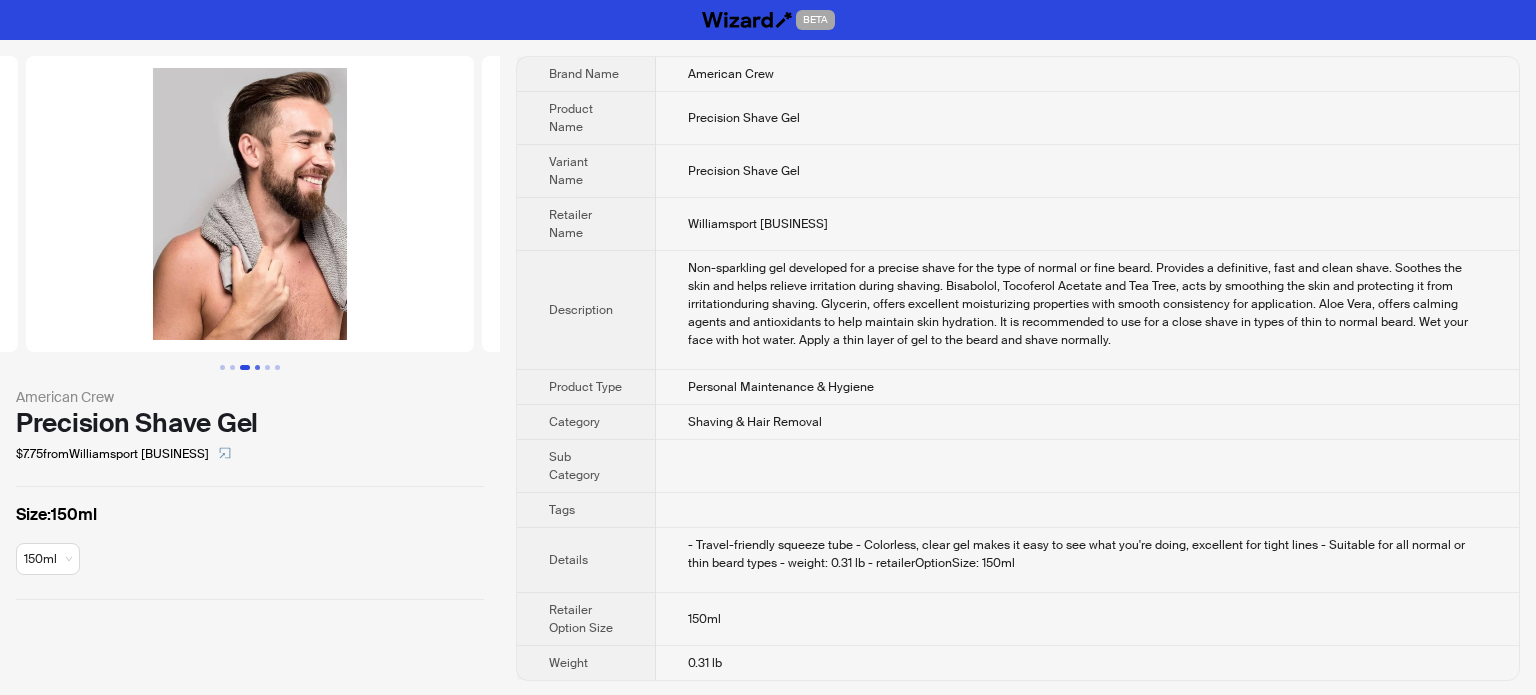 click at bounding box center [257, 367] 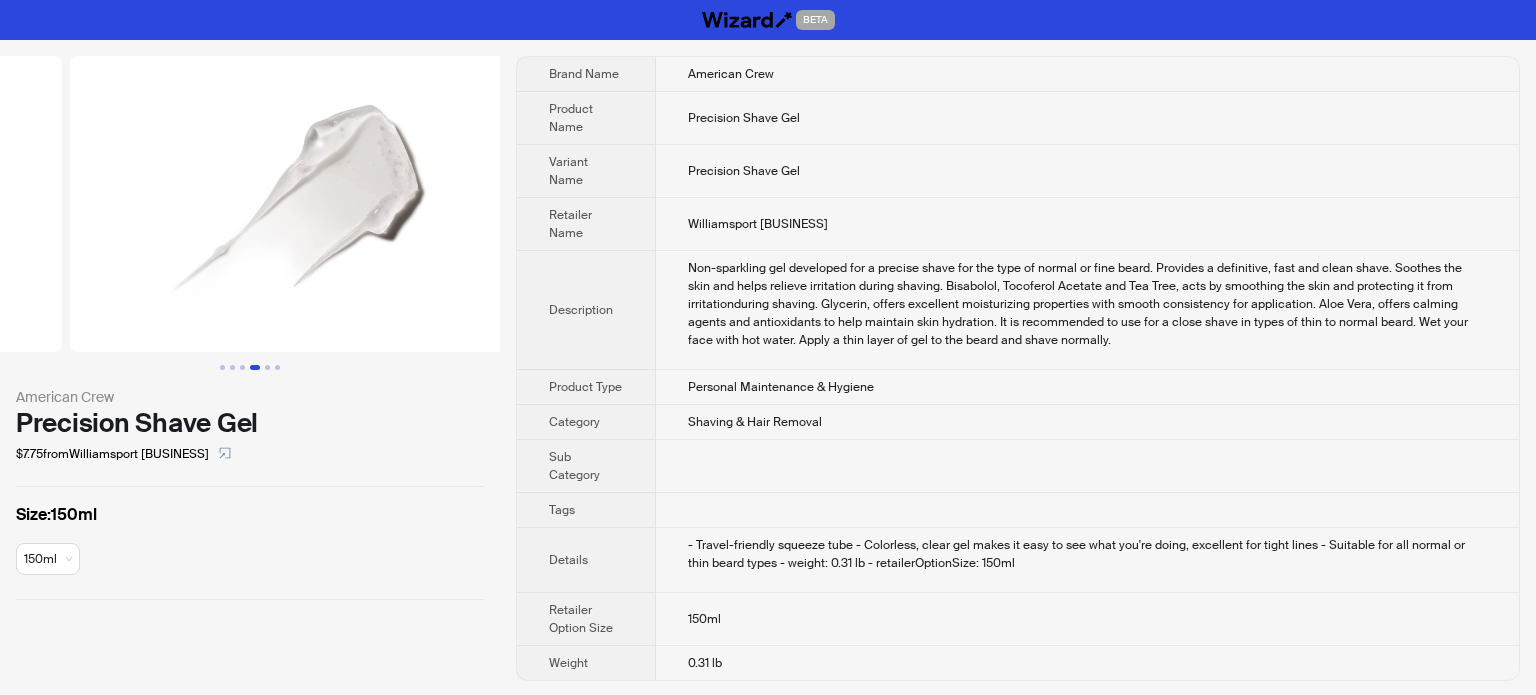 scroll, scrollTop: 0, scrollLeft: 1368, axis: horizontal 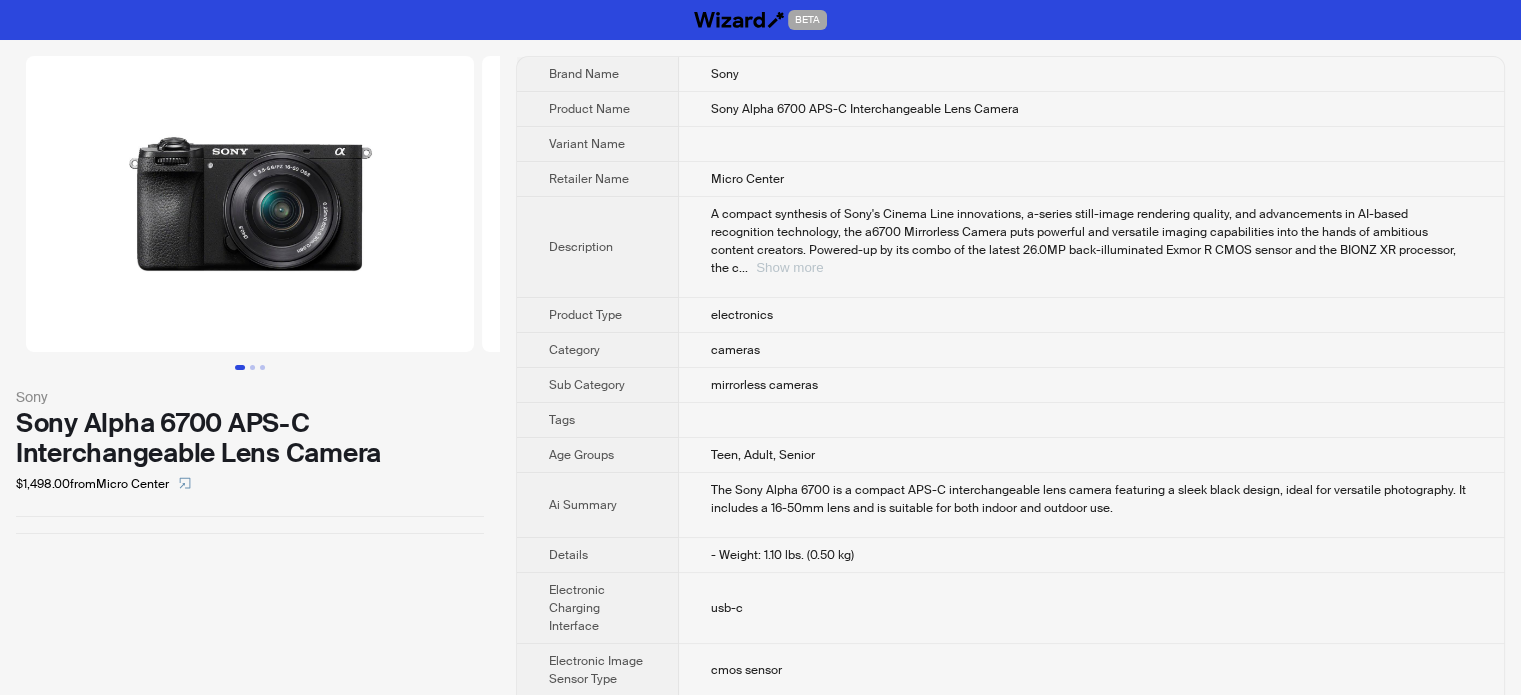 click on "Show more" at bounding box center [789, 267] 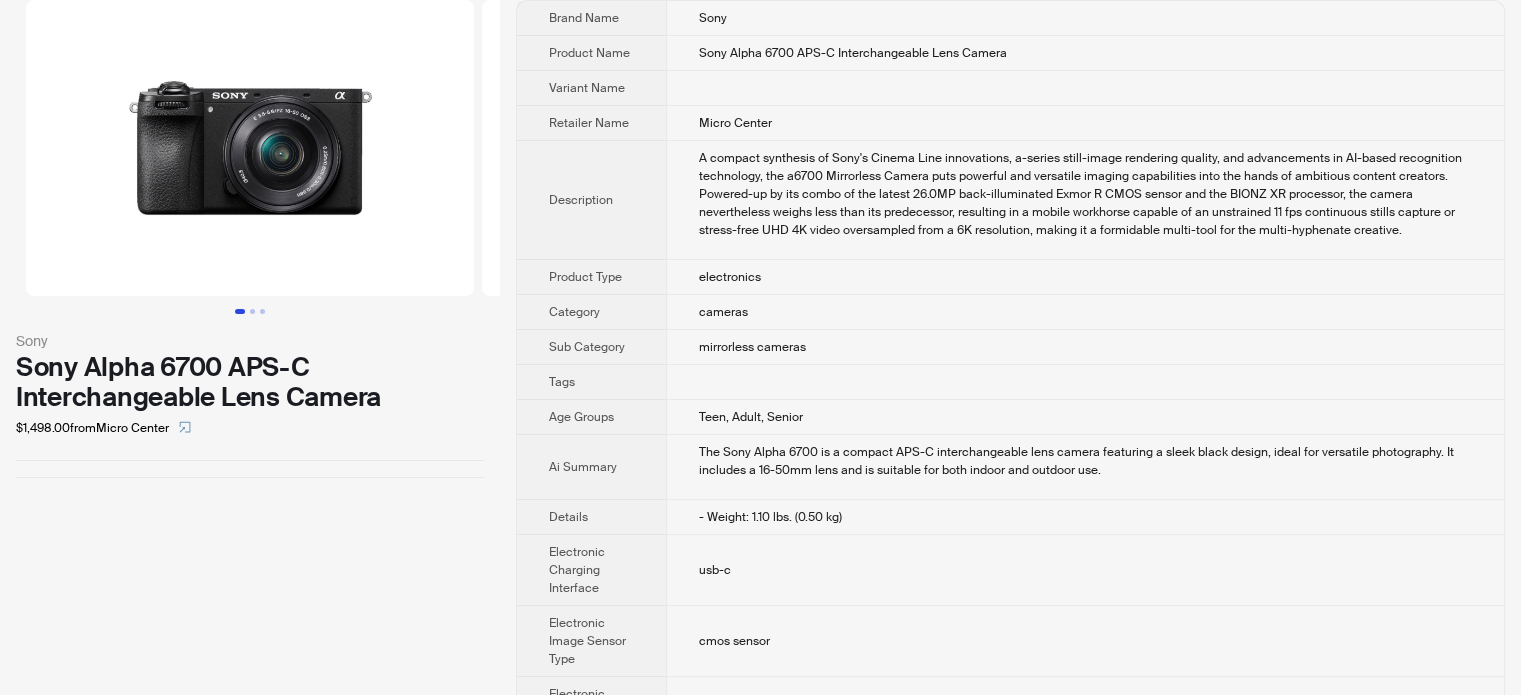 scroll, scrollTop: 0, scrollLeft: 0, axis: both 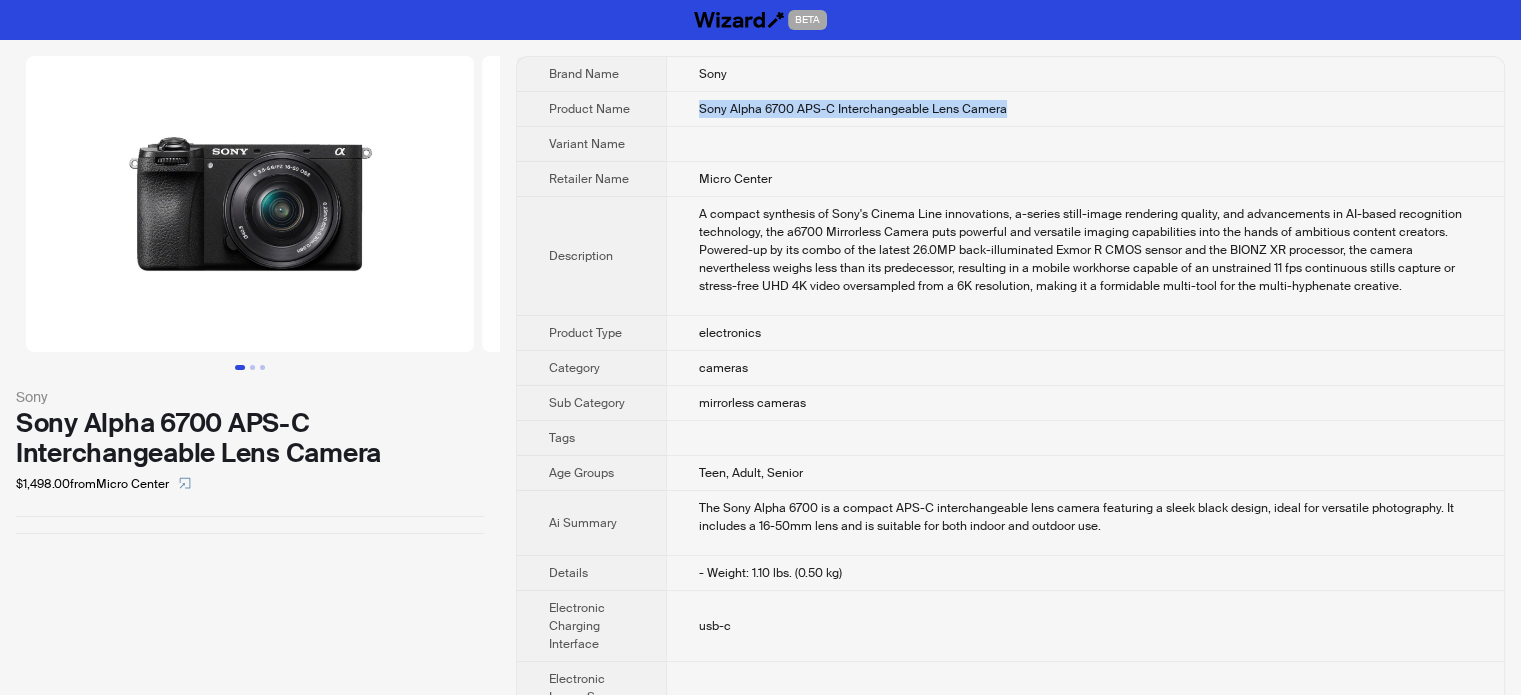 drag, startPoint x: 695, startPoint y: 109, endPoint x: 1033, endPoint y: 103, distance: 338.05325 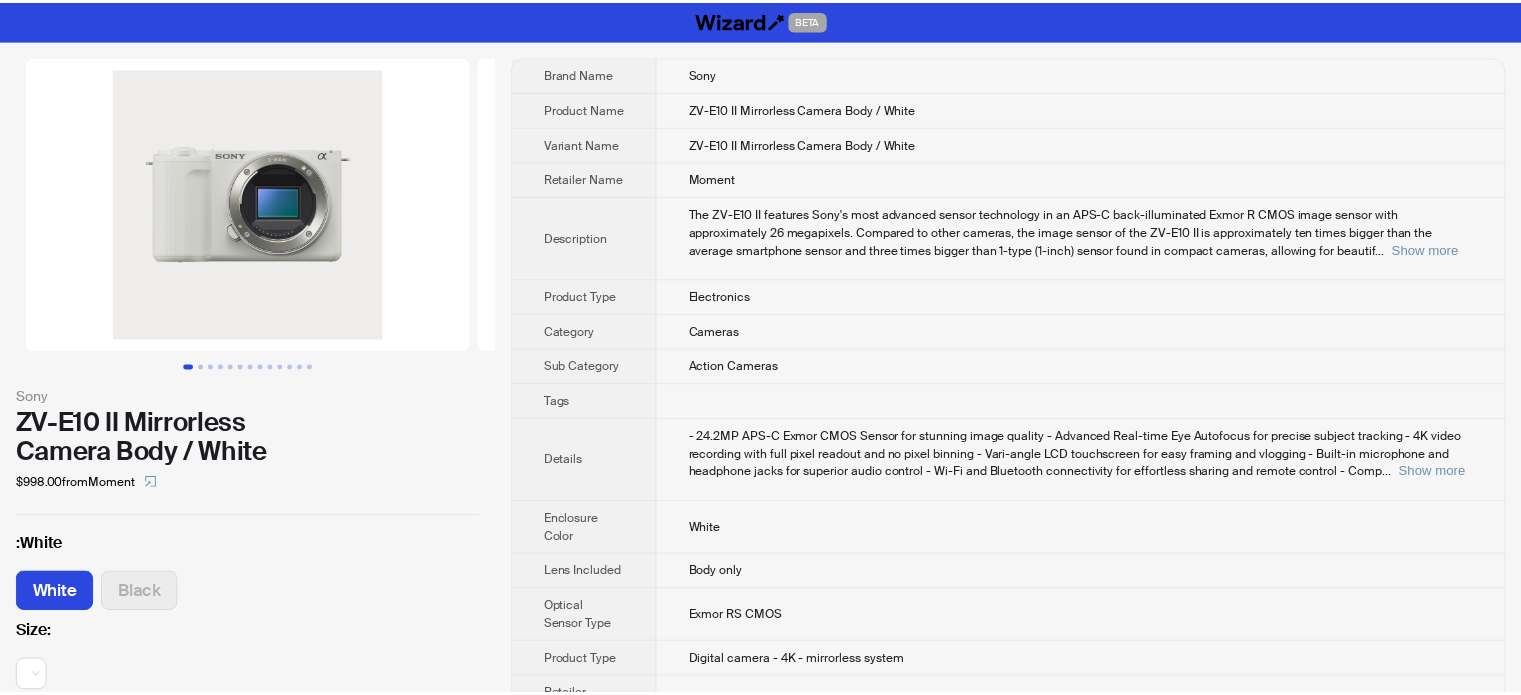 scroll, scrollTop: 0, scrollLeft: 0, axis: both 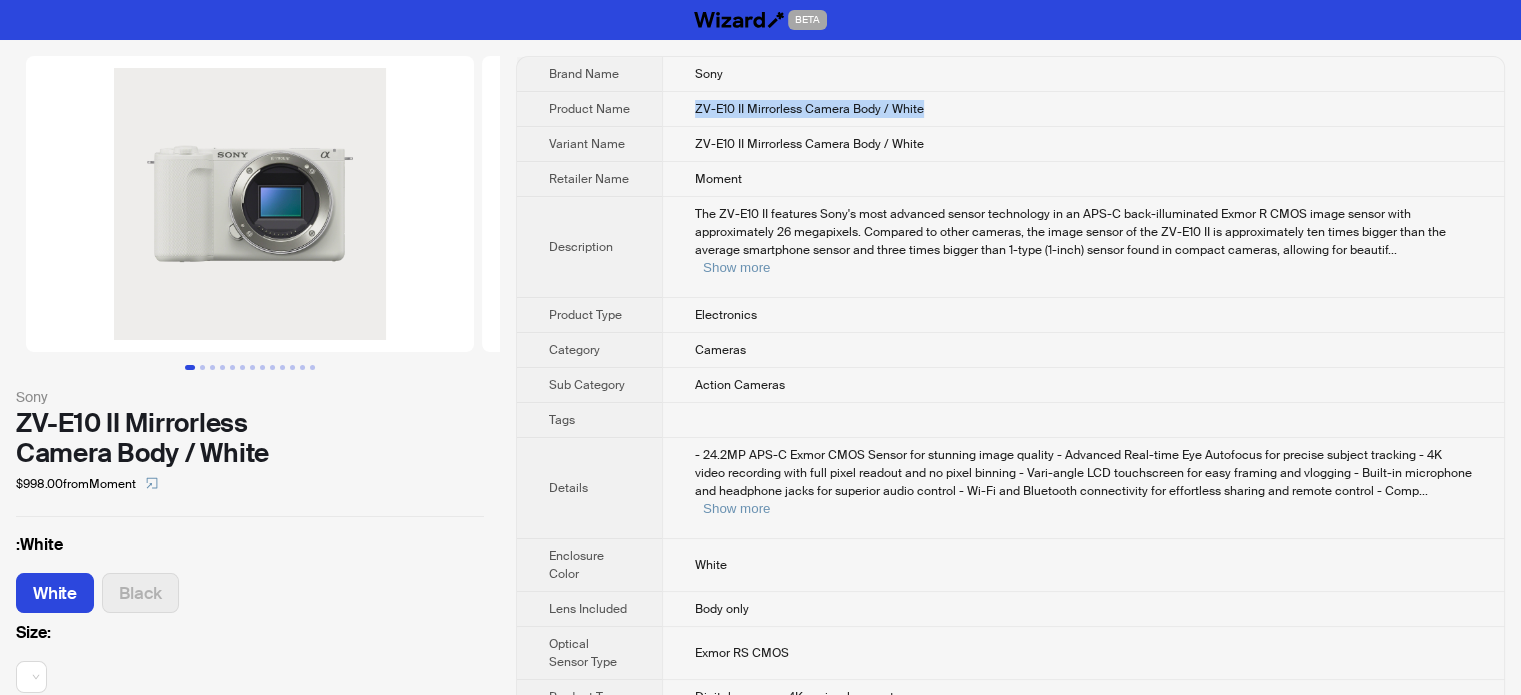 drag, startPoint x: 687, startPoint y: 104, endPoint x: 944, endPoint y: 111, distance: 257.0953 